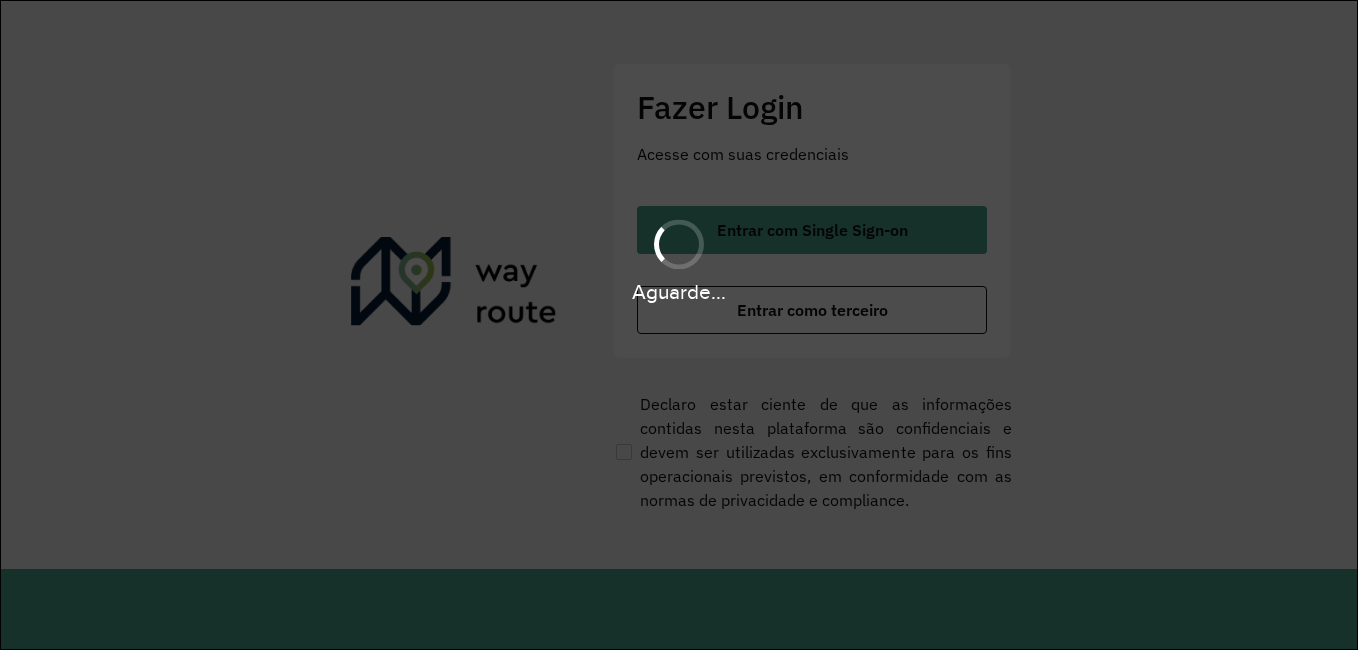 scroll, scrollTop: 0, scrollLeft: 0, axis: both 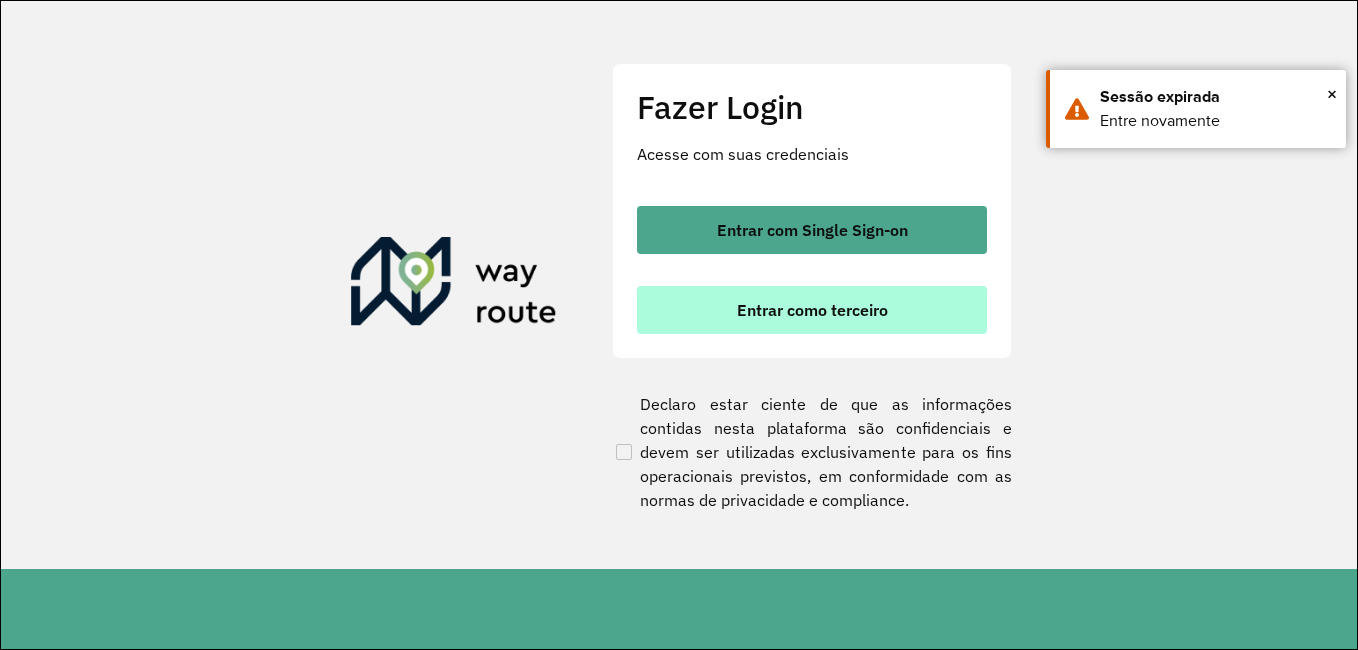 click on "Entrar como terceiro" at bounding box center [812, 310] 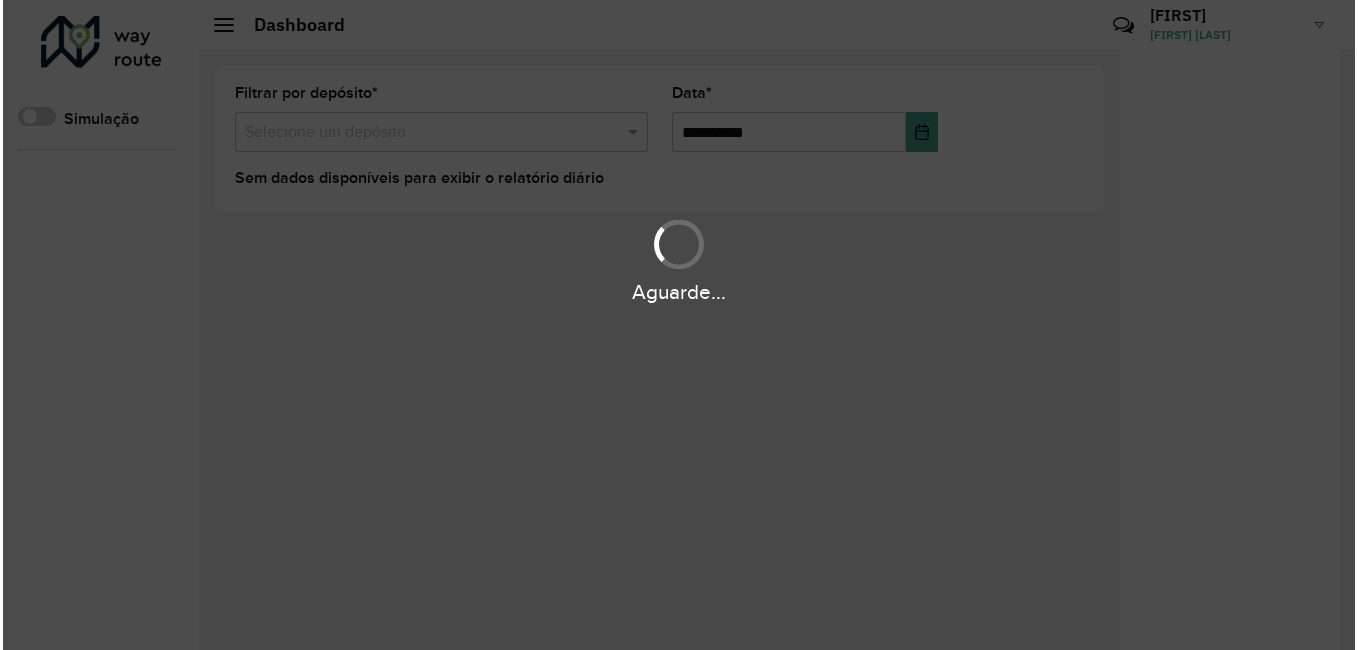 scroll, scrollTop: 0, scrollLeft: 0, axis: both 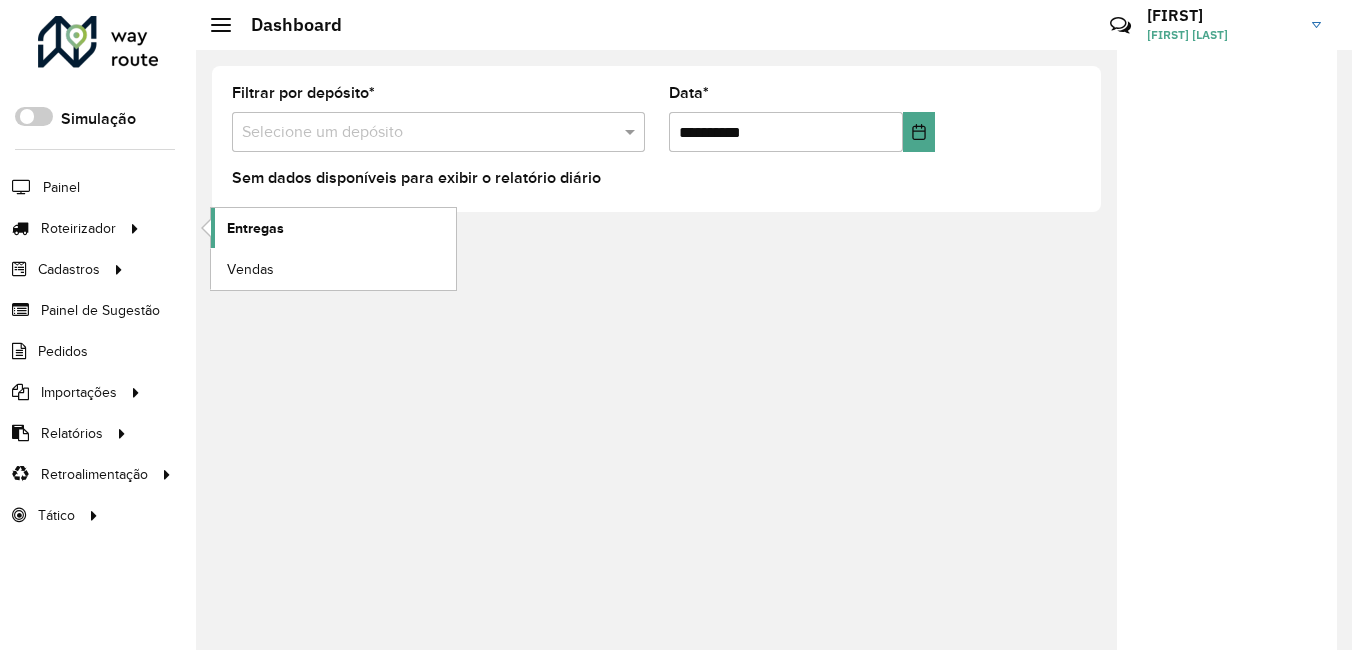 click on "Entregas" 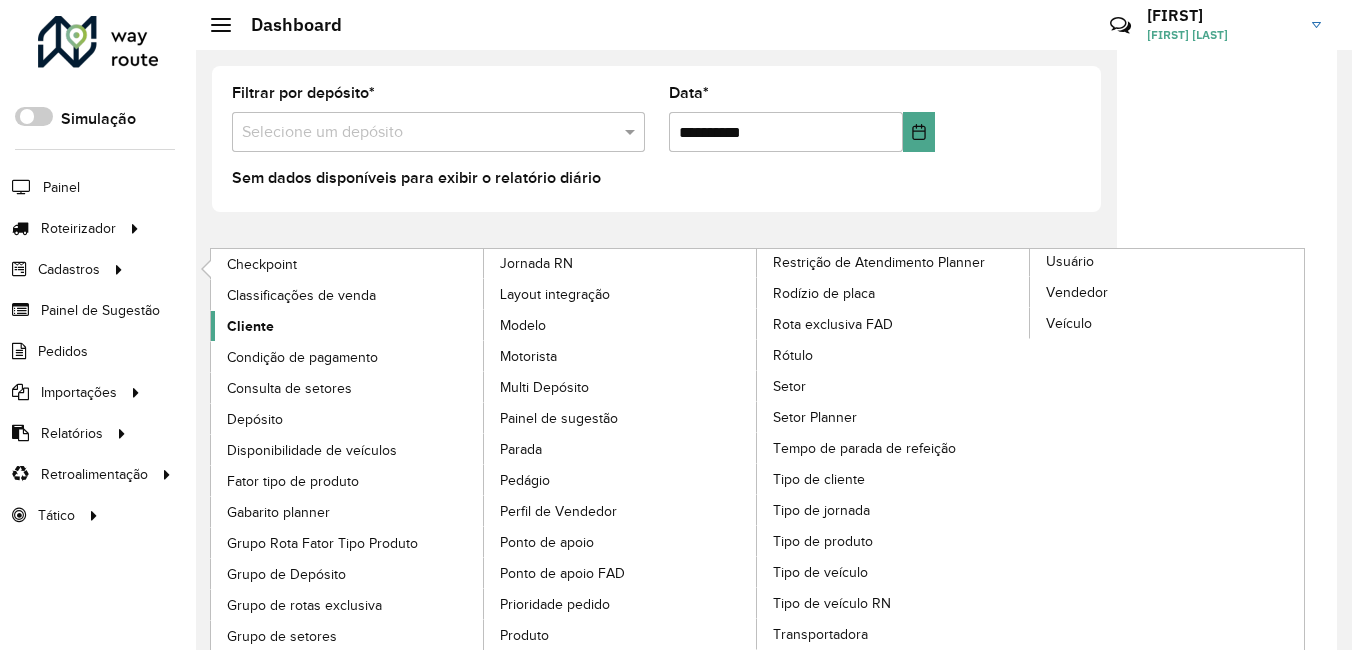 click on "Cliente" 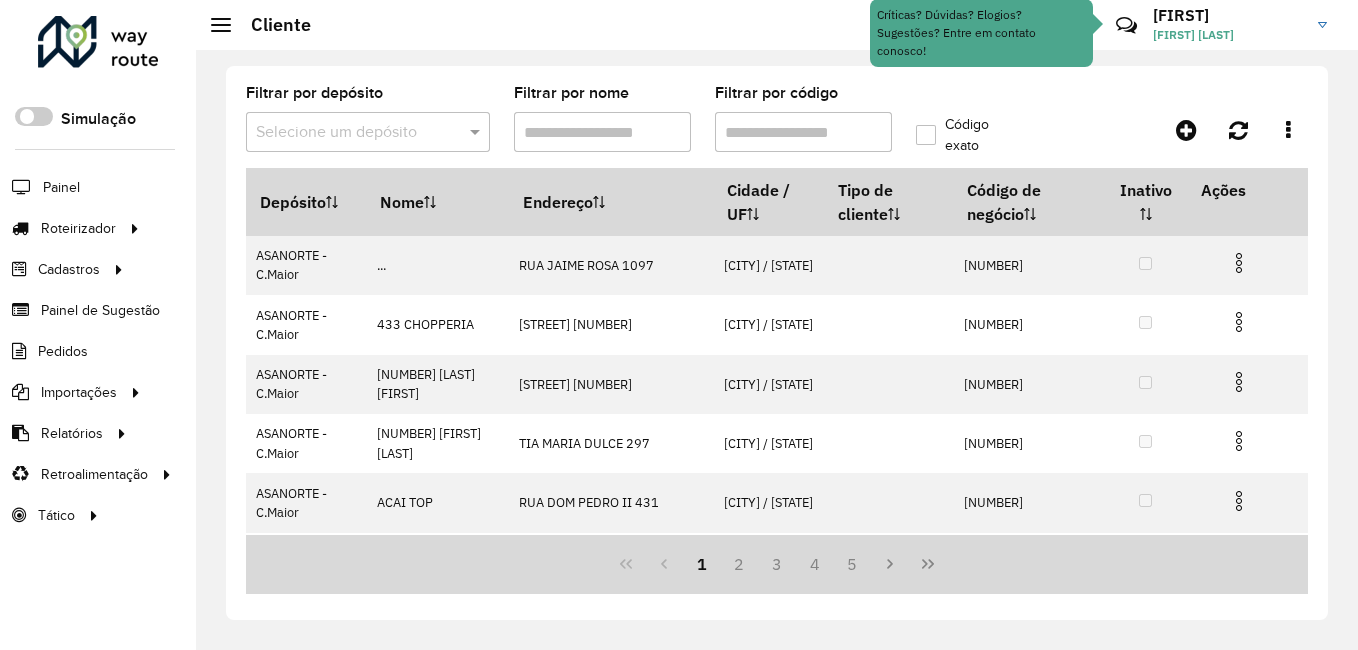 click on "Filtrar por código" at bounding box center [803, 132] 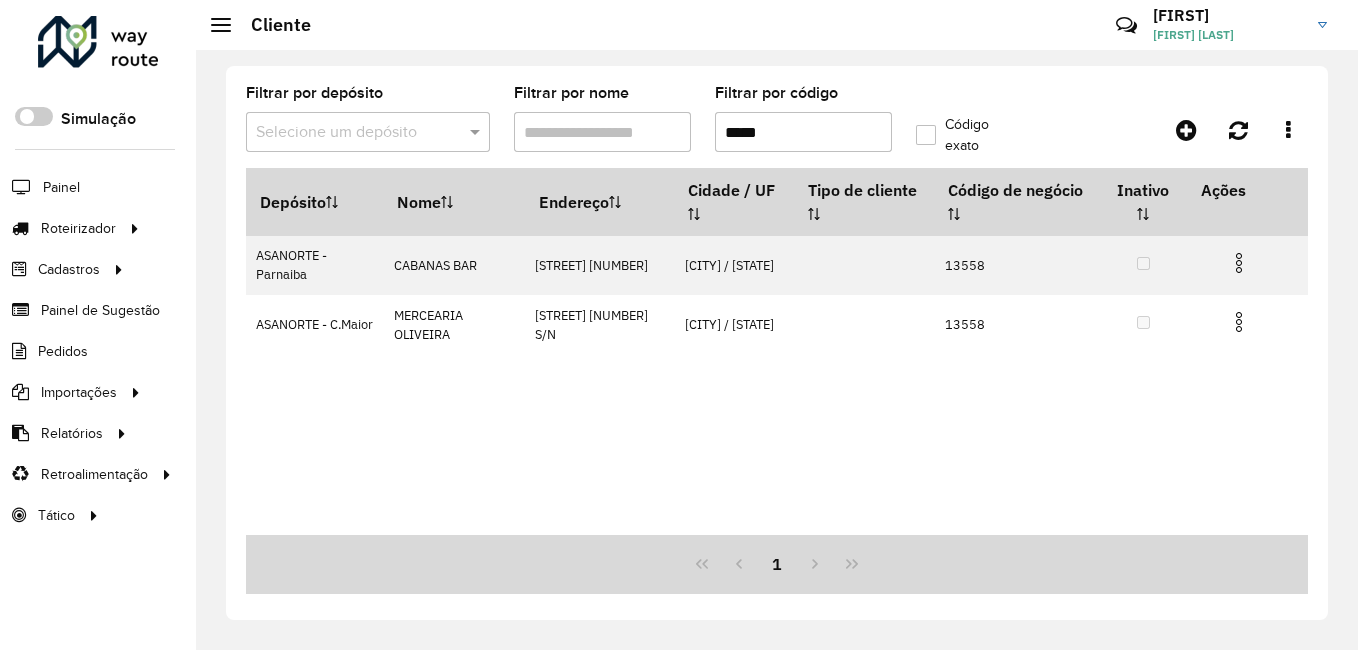 type on "*****" 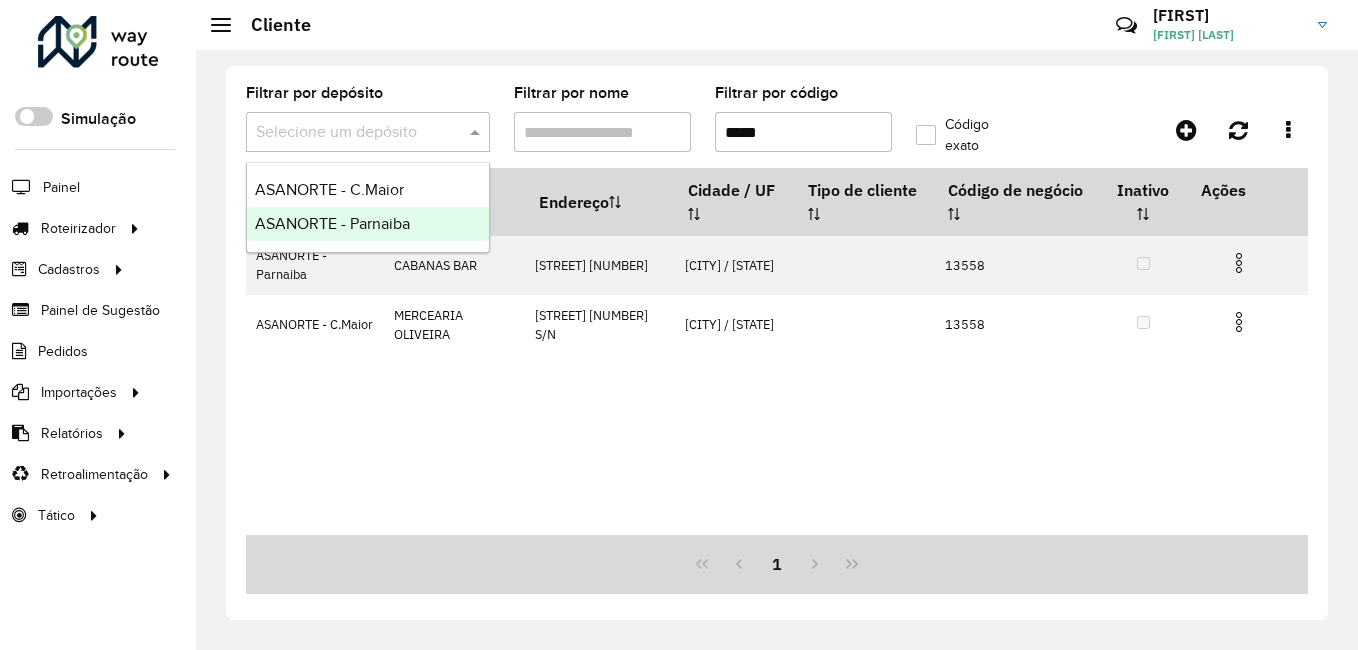 click on "ASANORTE - Parnaiba" at bounding box center [368, 224] 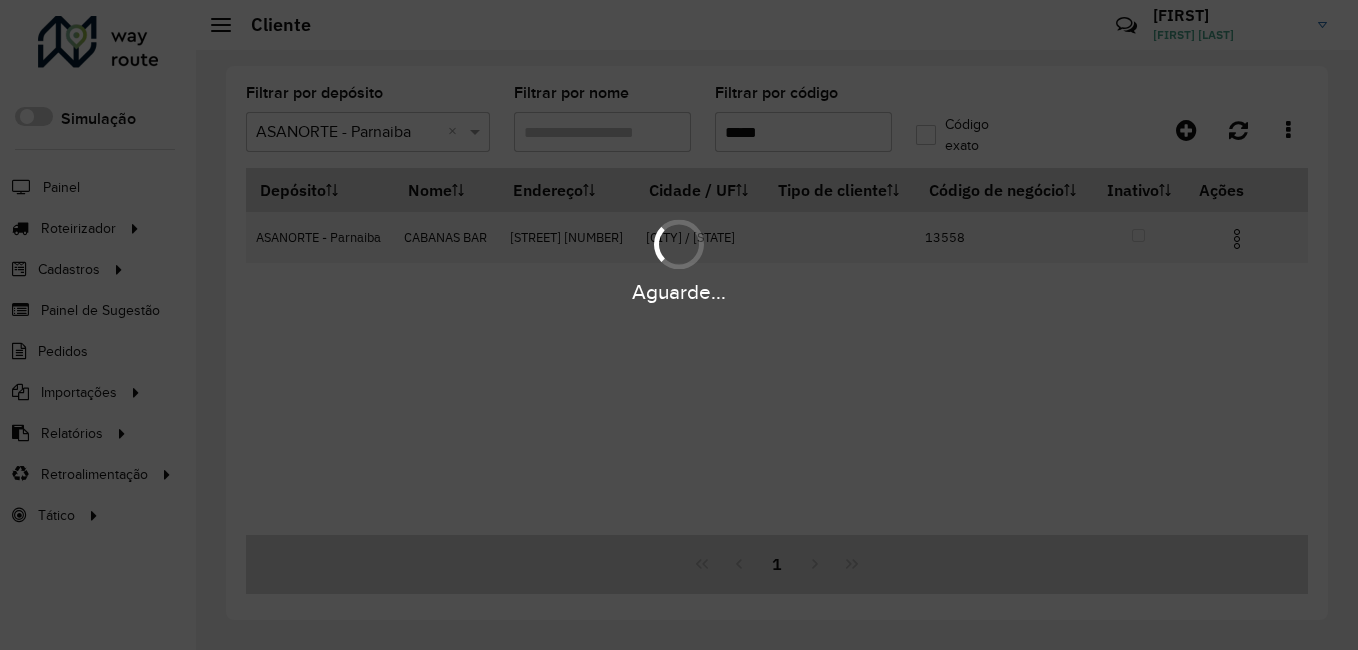click on "Aguarde..." at bounding box center (679, 325) 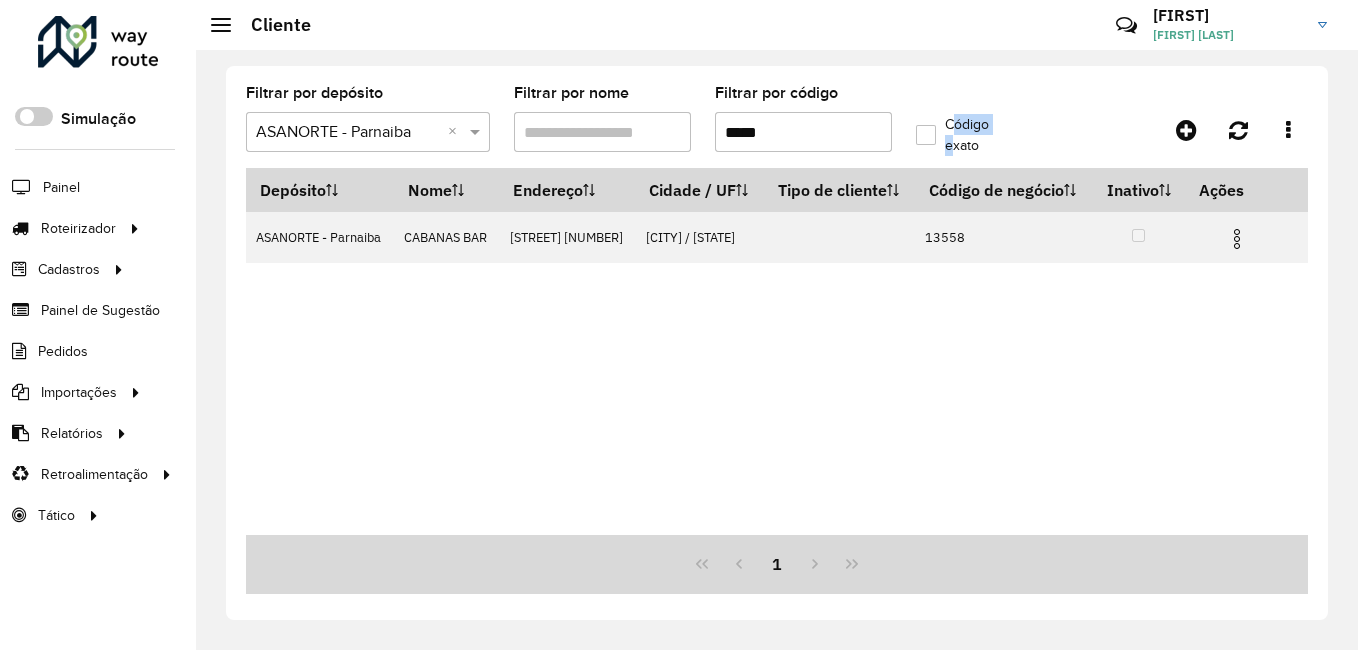 click on "Código exato" 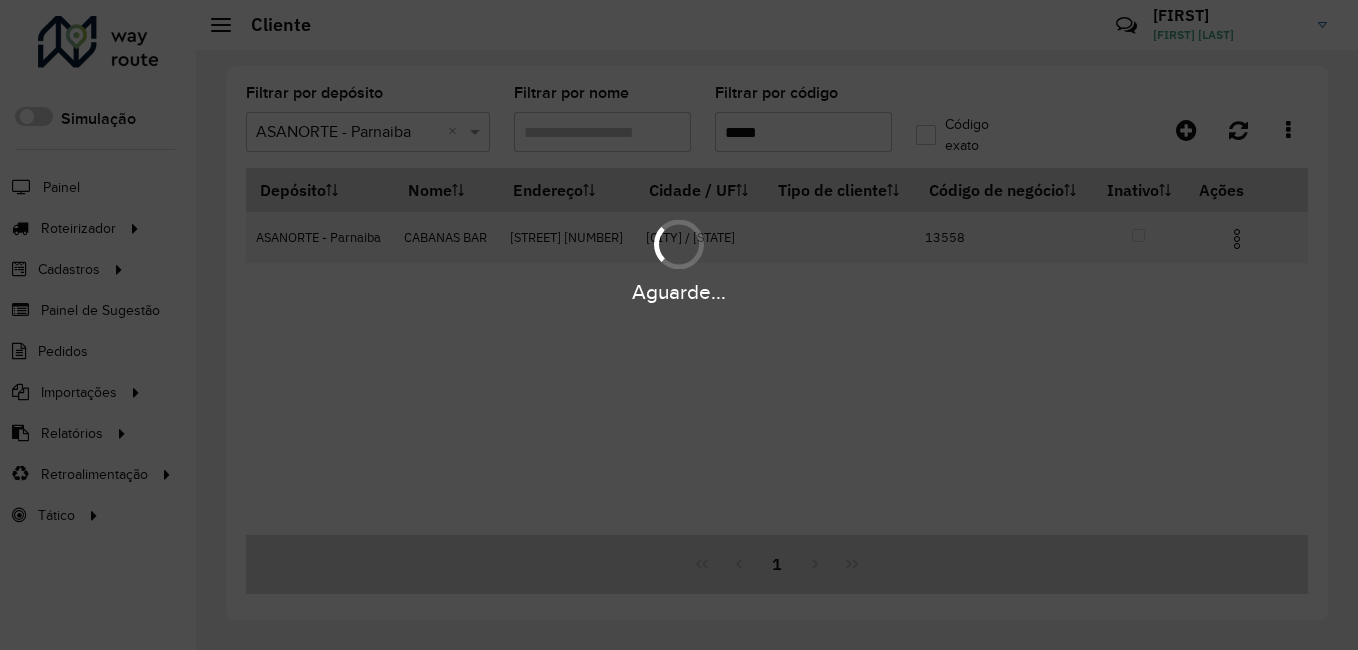 drag, startPoint x: 932, startPoint y: 133, endPoint x: 1231, endPoint y: 262, distance: 325.6409 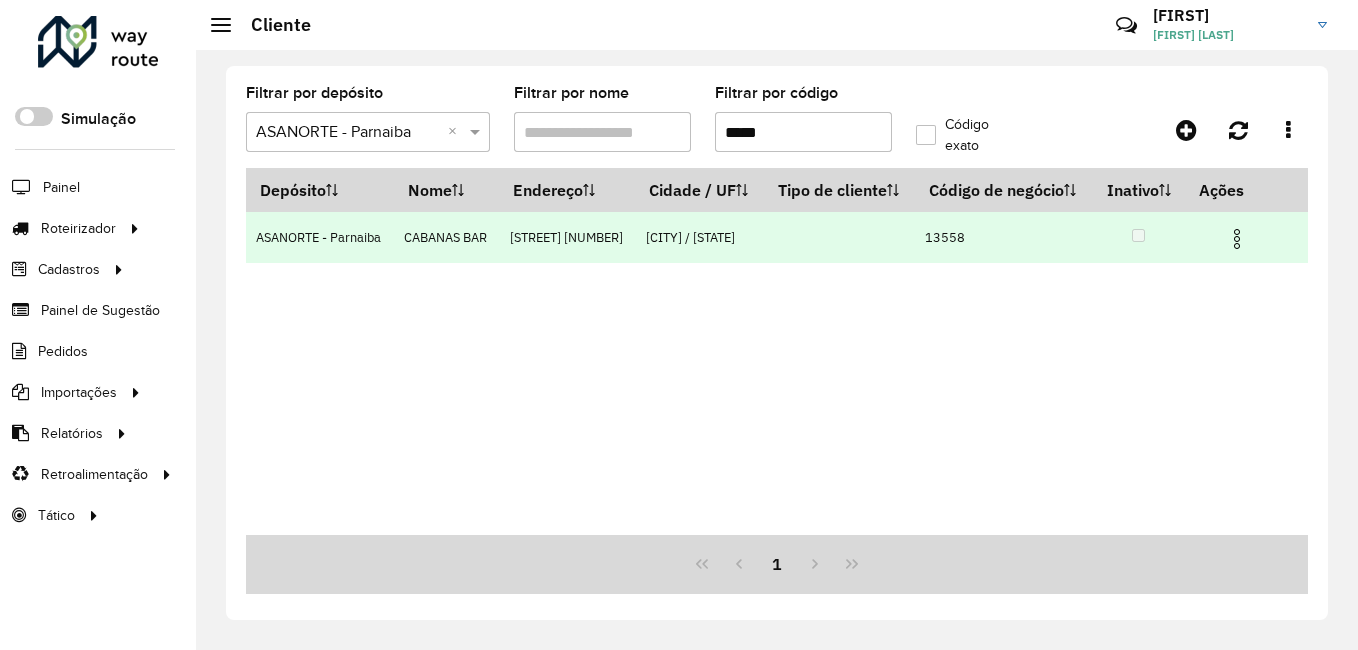 click at bounding box center (1237, 239) 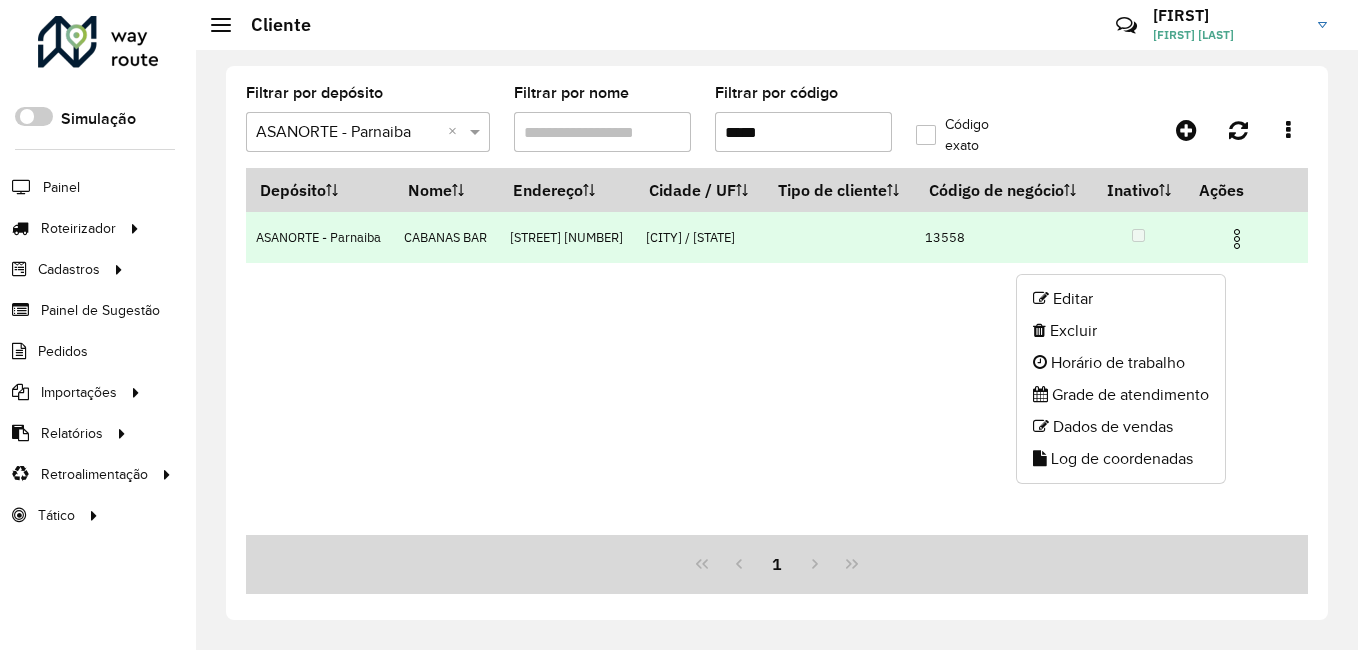 click at bounding box center [1237, 239] 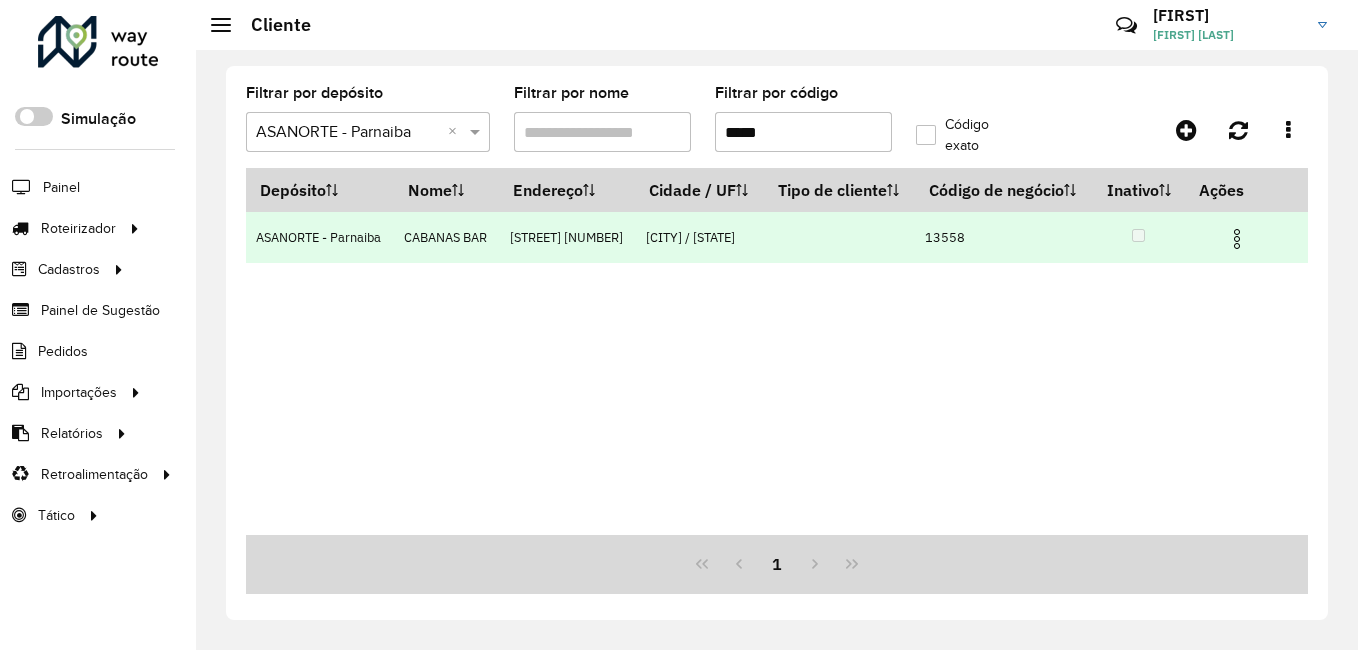 drag, startPoint x: 1246, startPoint y: 266, endPoint x: 1241, endPoint y: 275, distance: 10.29563 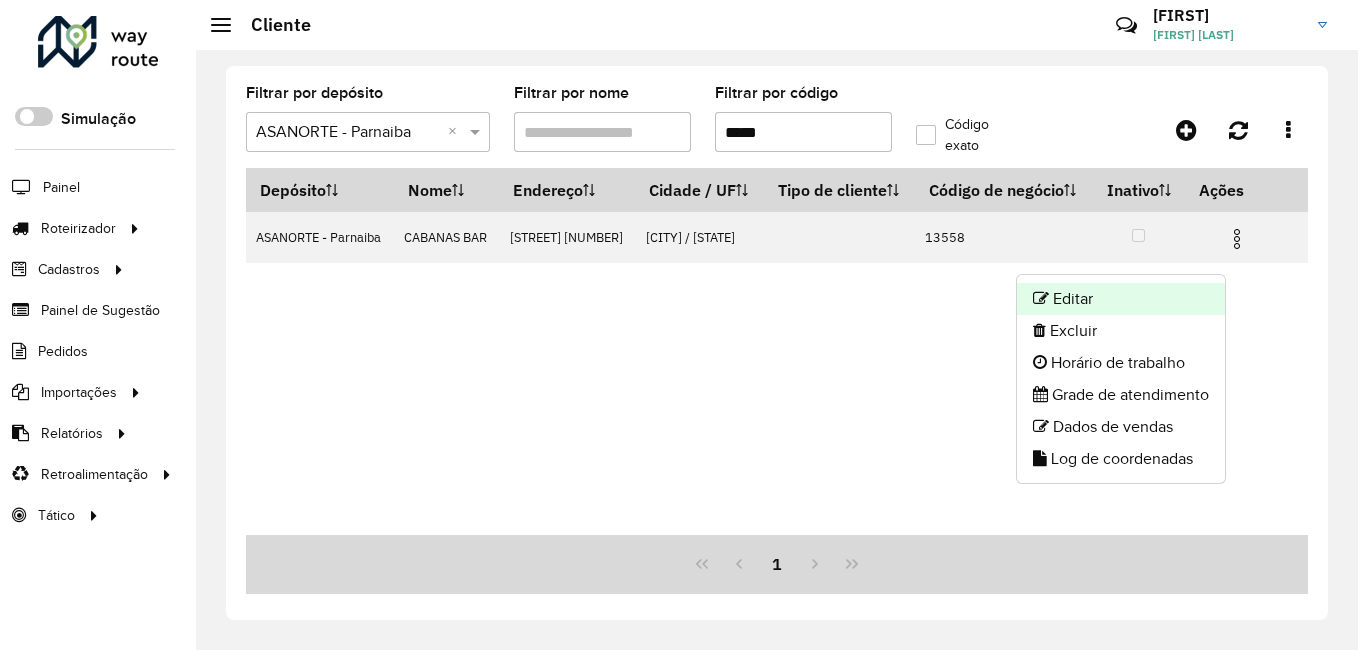 click on "Editar" 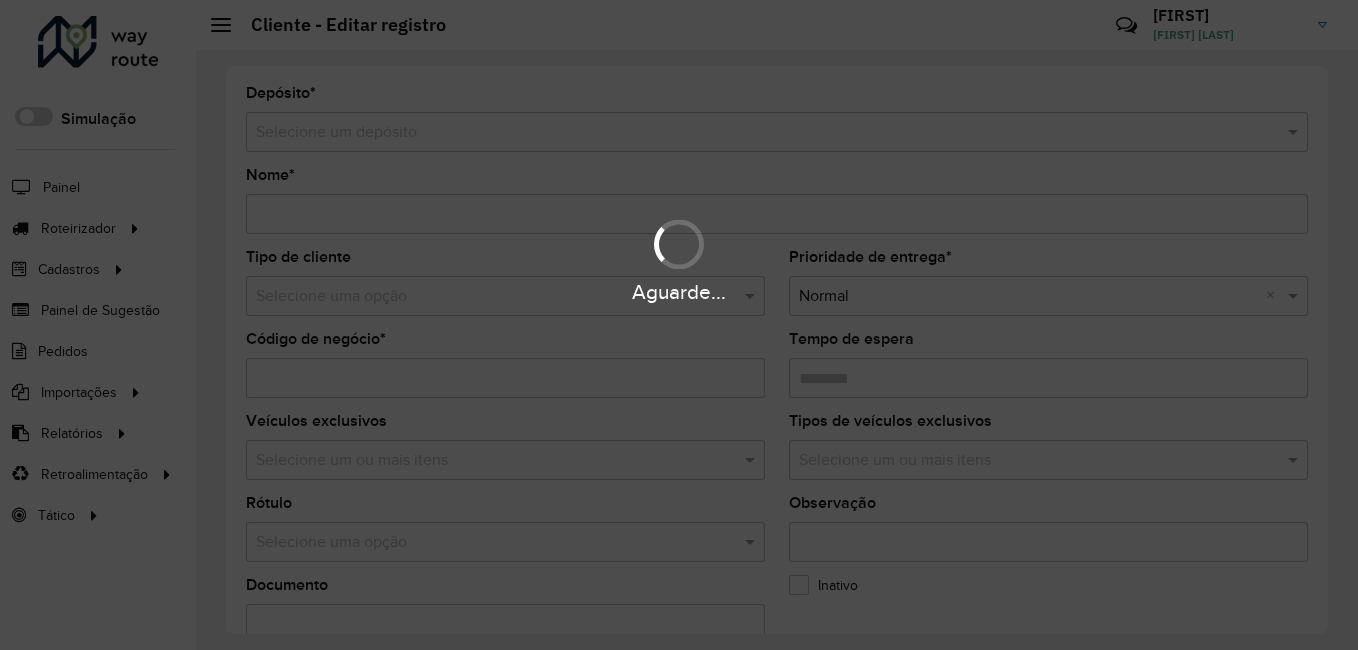 type on "**********" 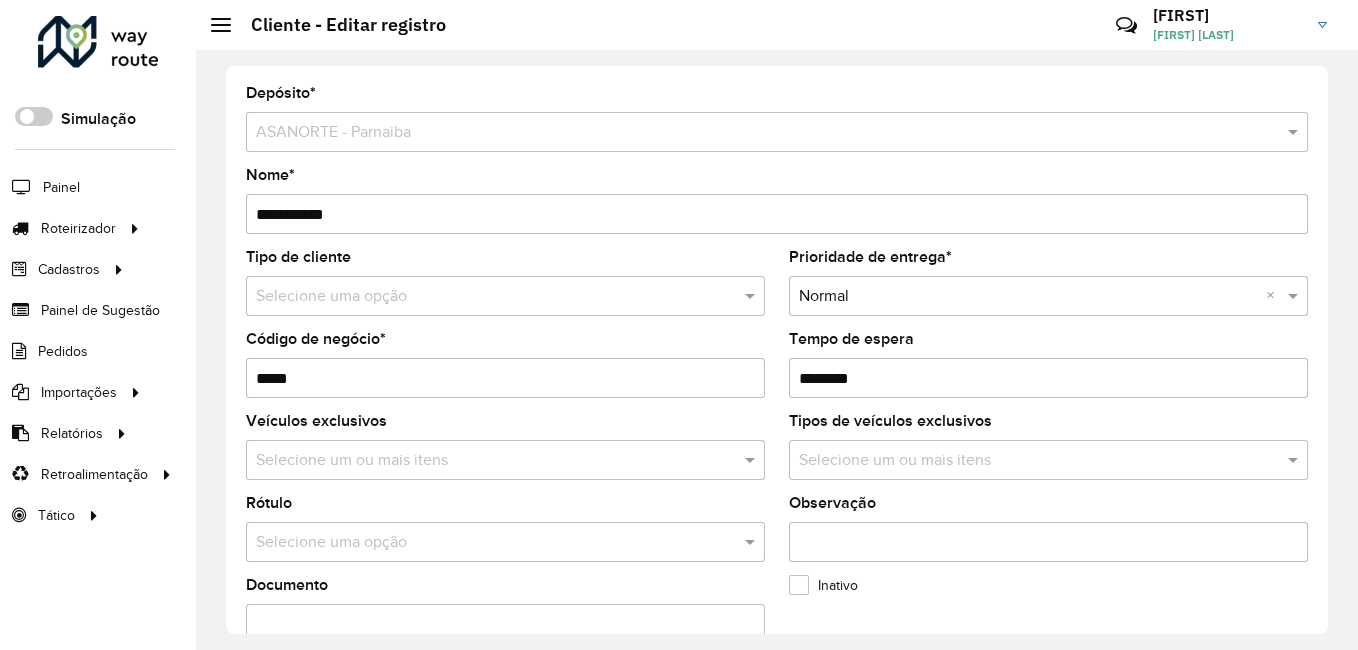 click at bounding box center [1038, 461] 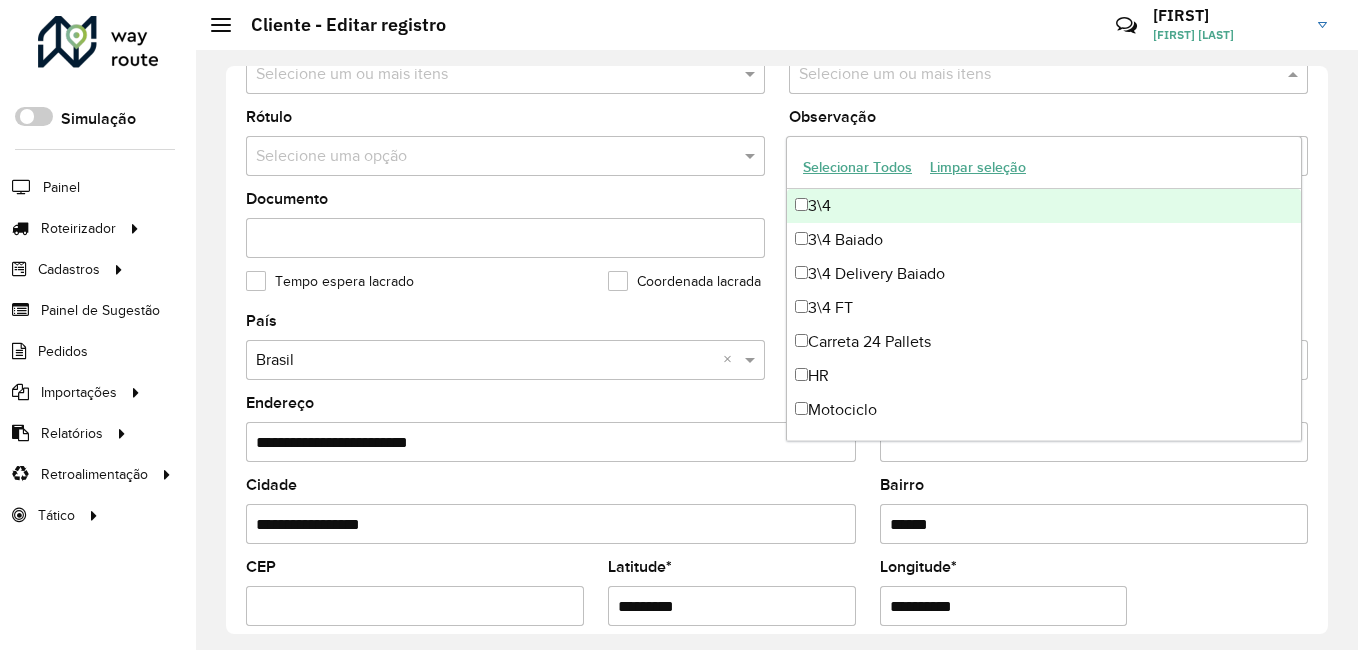 scroll, scrollTop: 400, scrollLeft: 0, axis: vertical 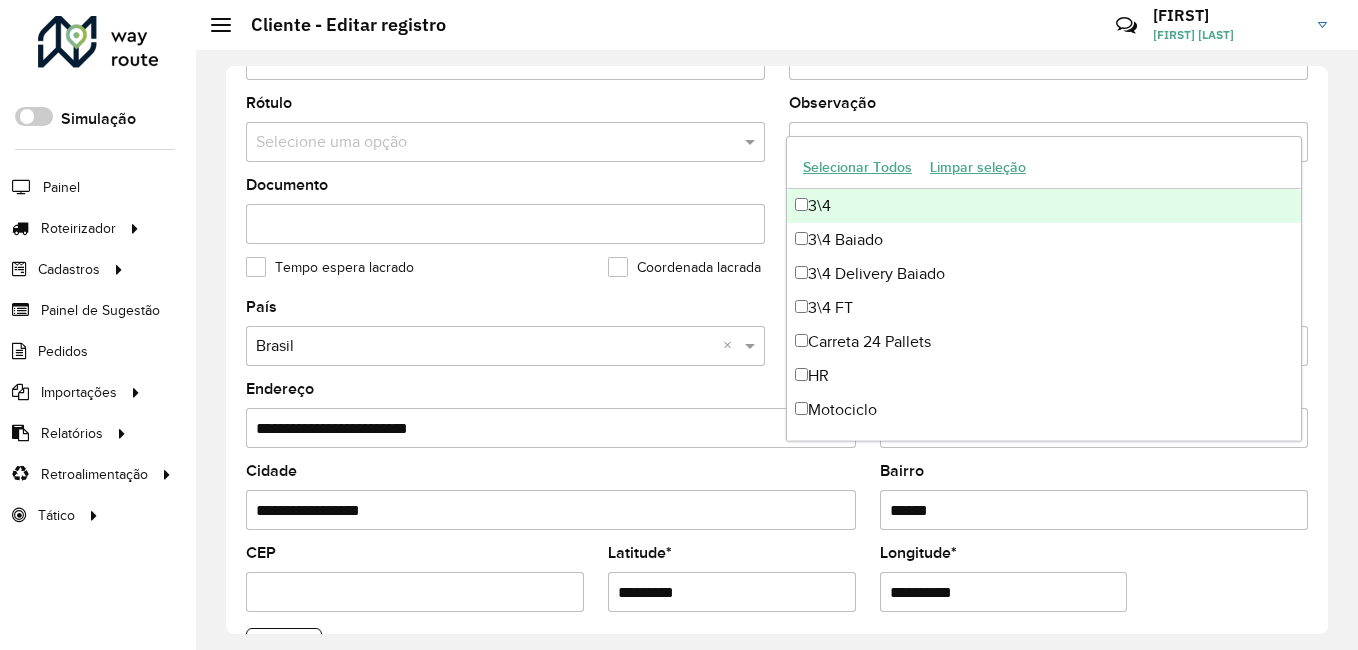 click on "**********" 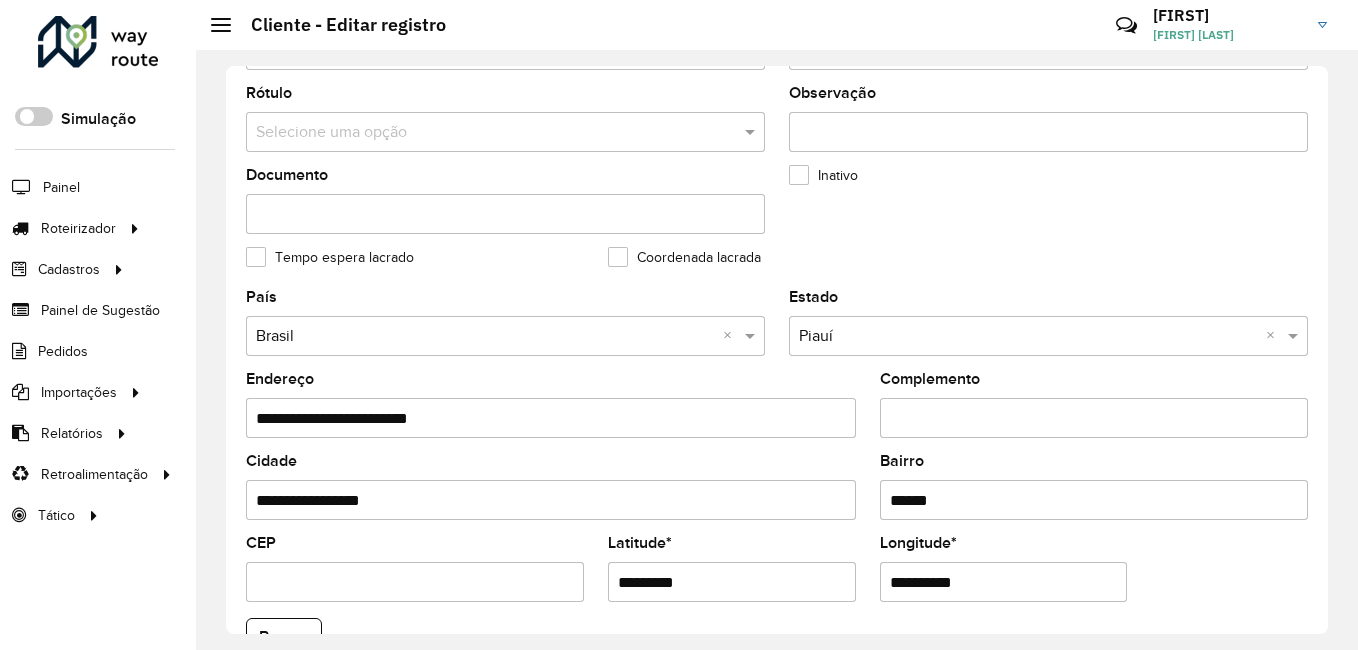 drag, startPoint x: 754, startPoint y: 596, endPoint x: 517, endPoint y: 615, distance: 237.76038 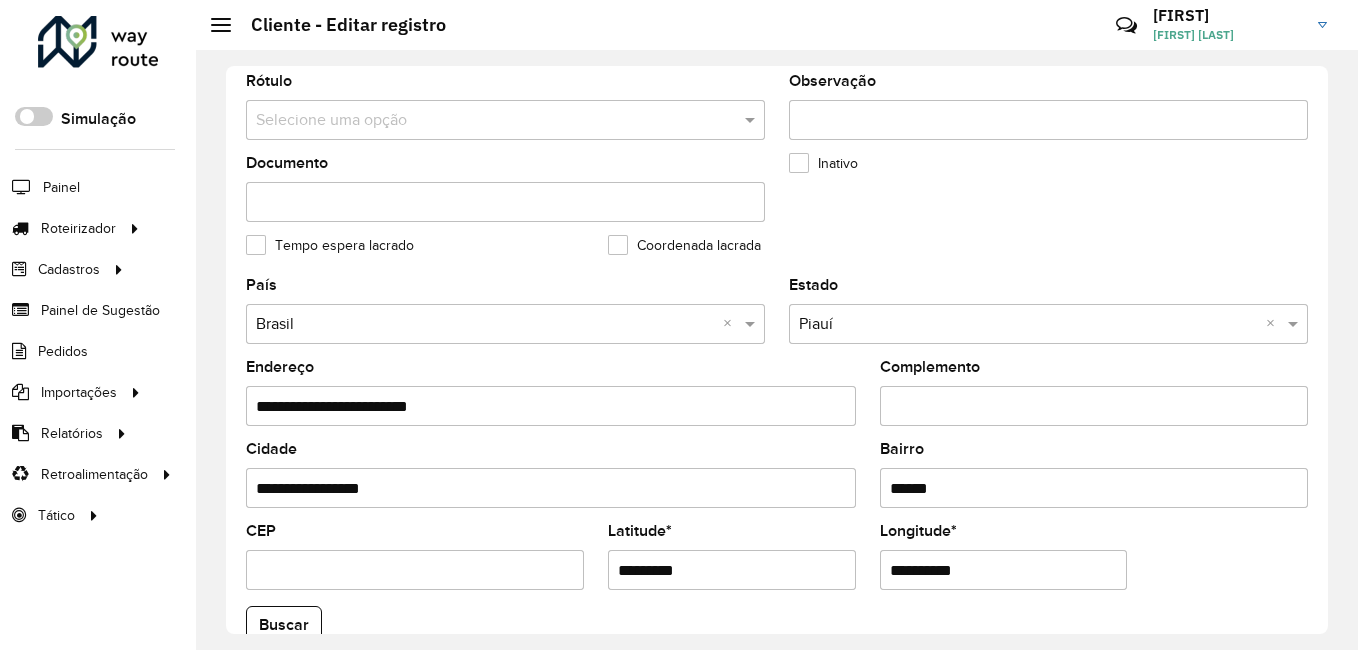 paste 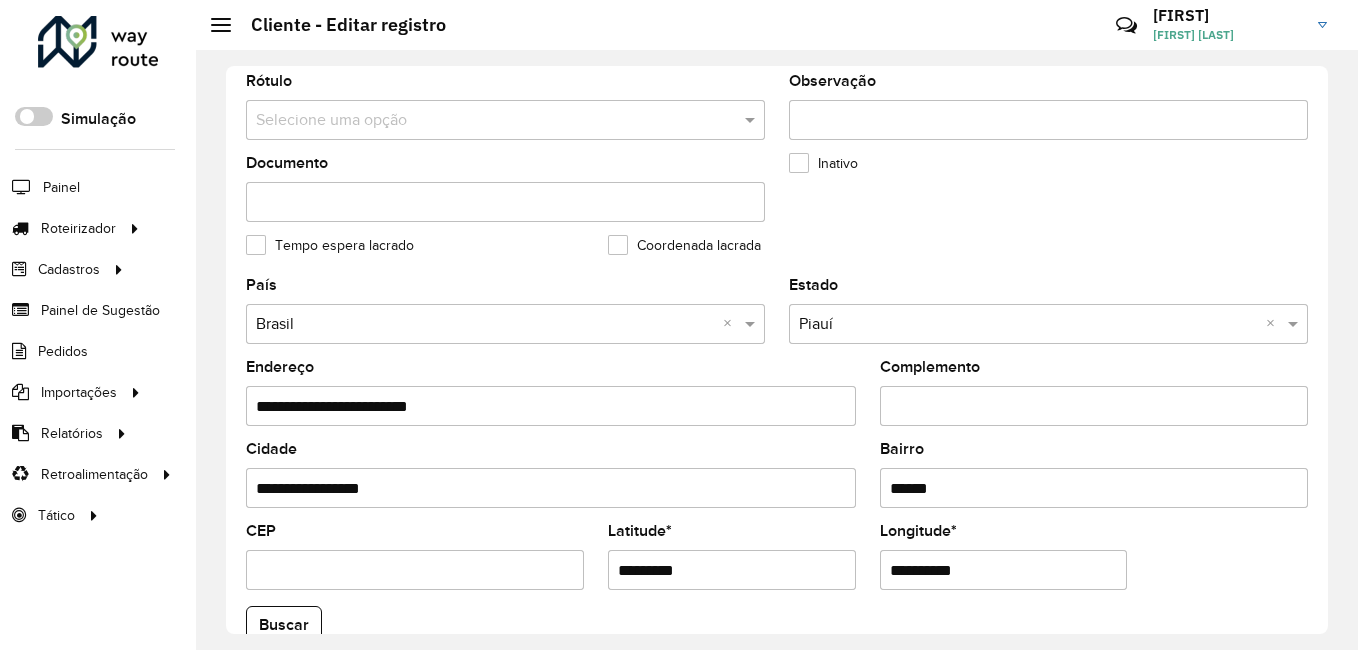 click on "**********" 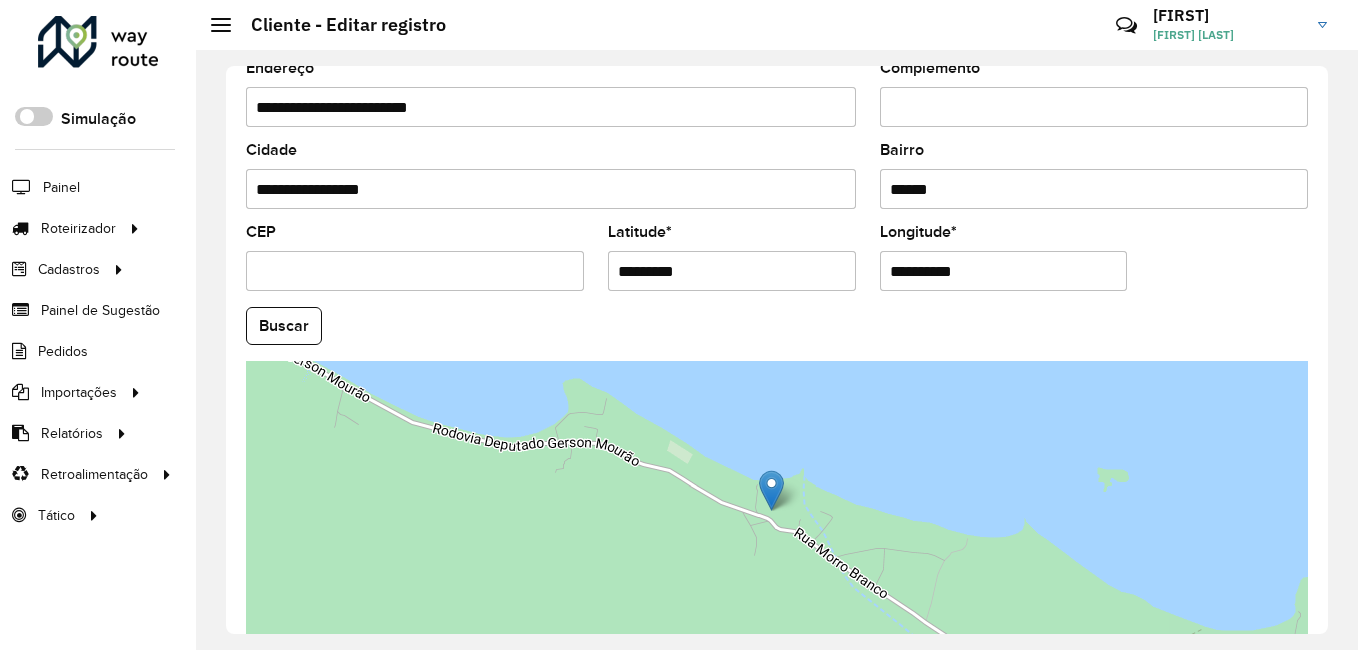 scroll, scrollTop: 722, scrollLeft: 0, axis: vertical 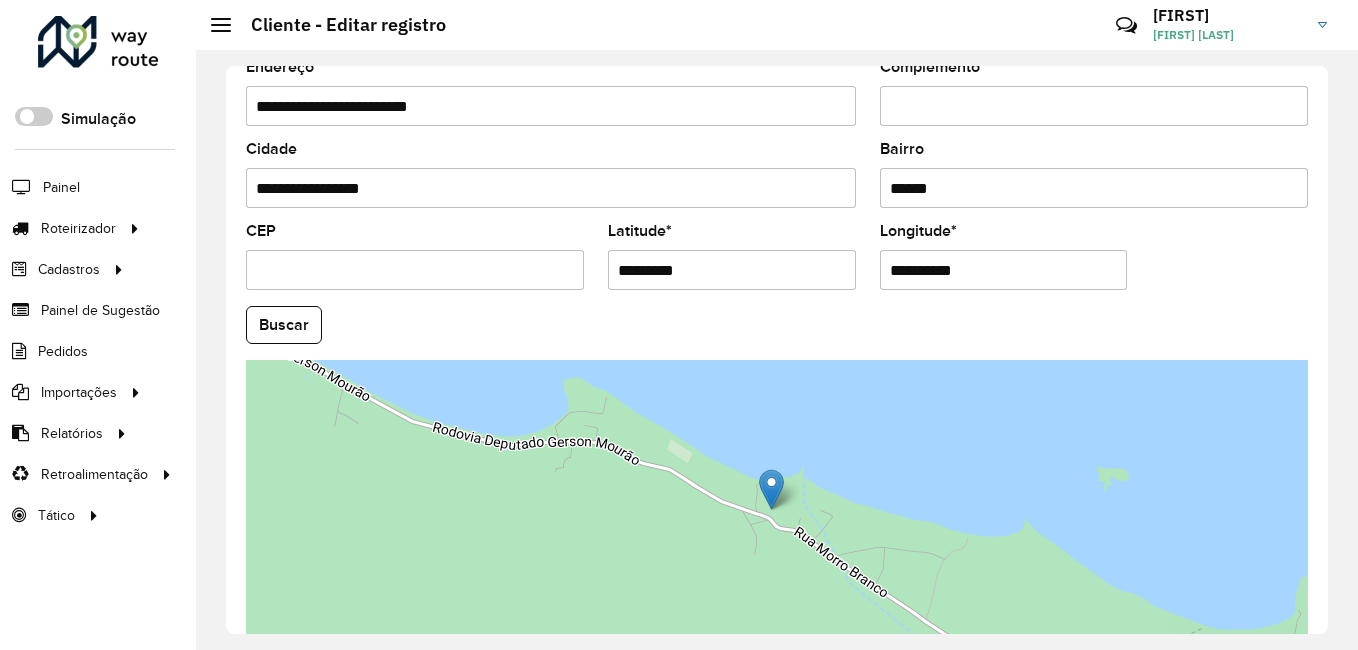 drag, startPoint x: 999, startPoint y: 276, endPoint x: 876, endPoint y: 283, distance: 123.19903 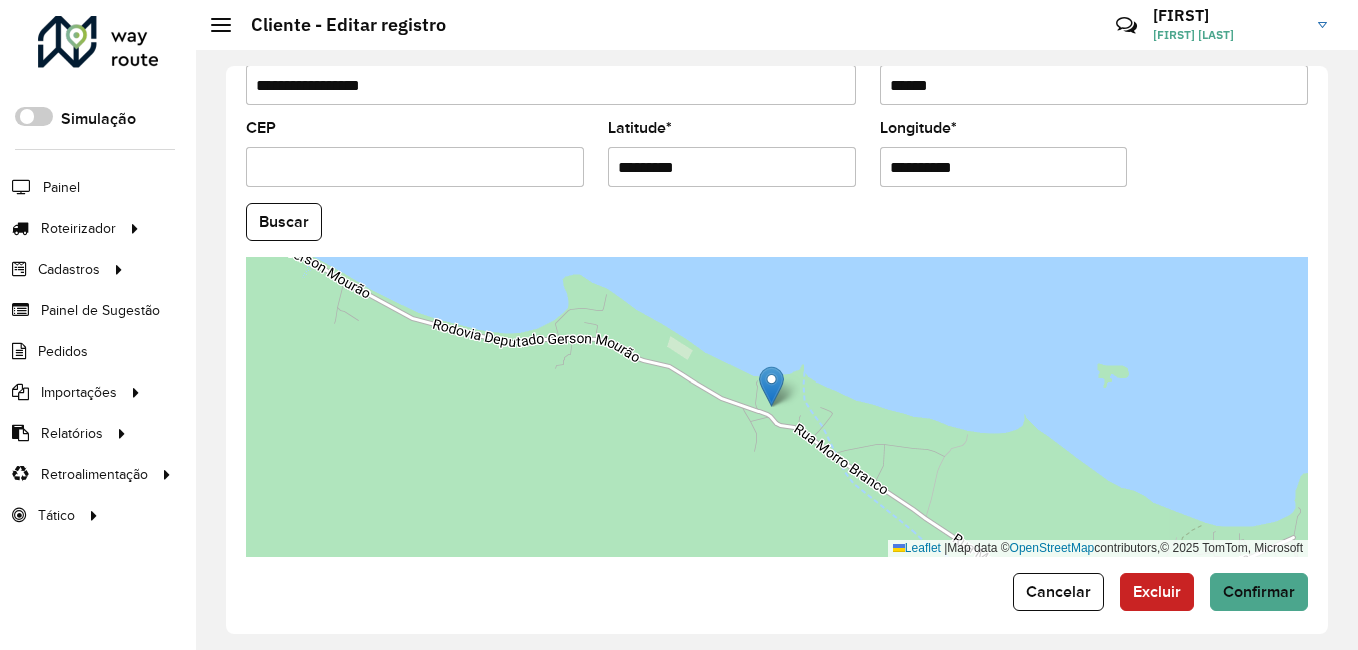 scroll, scrollTop: 838, scrollLeft: 0, axis: vertical 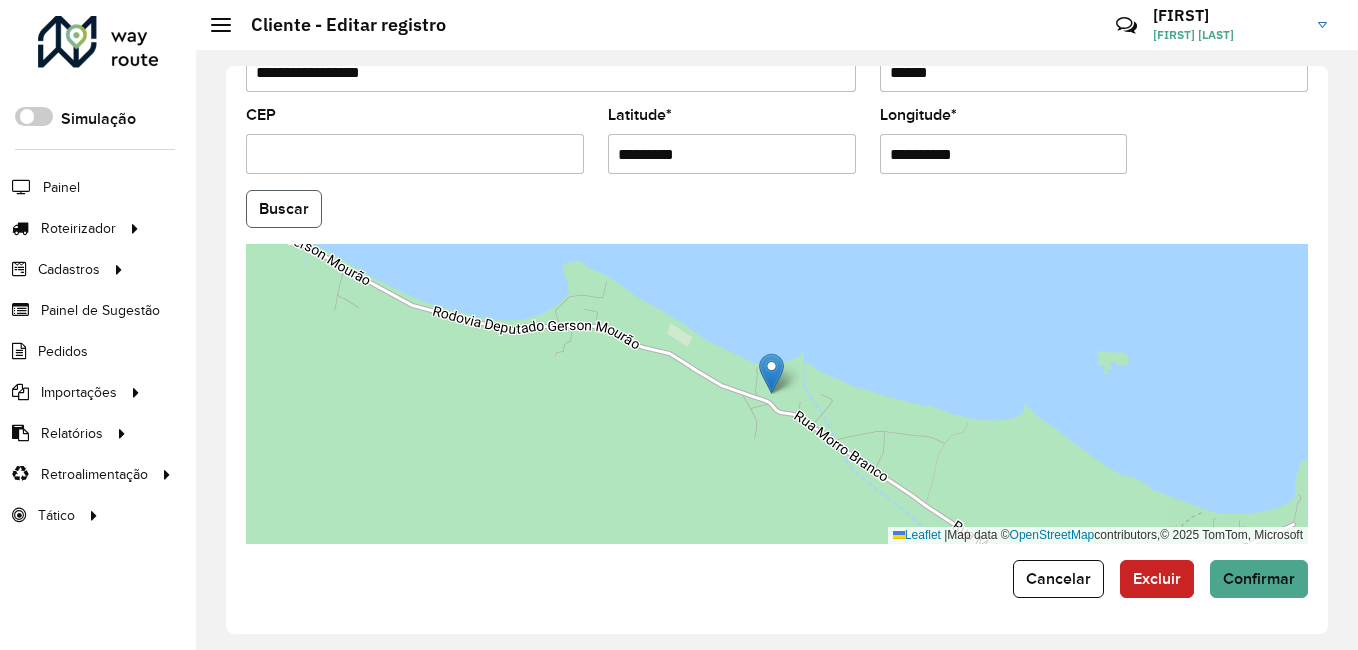click on "Buscar" 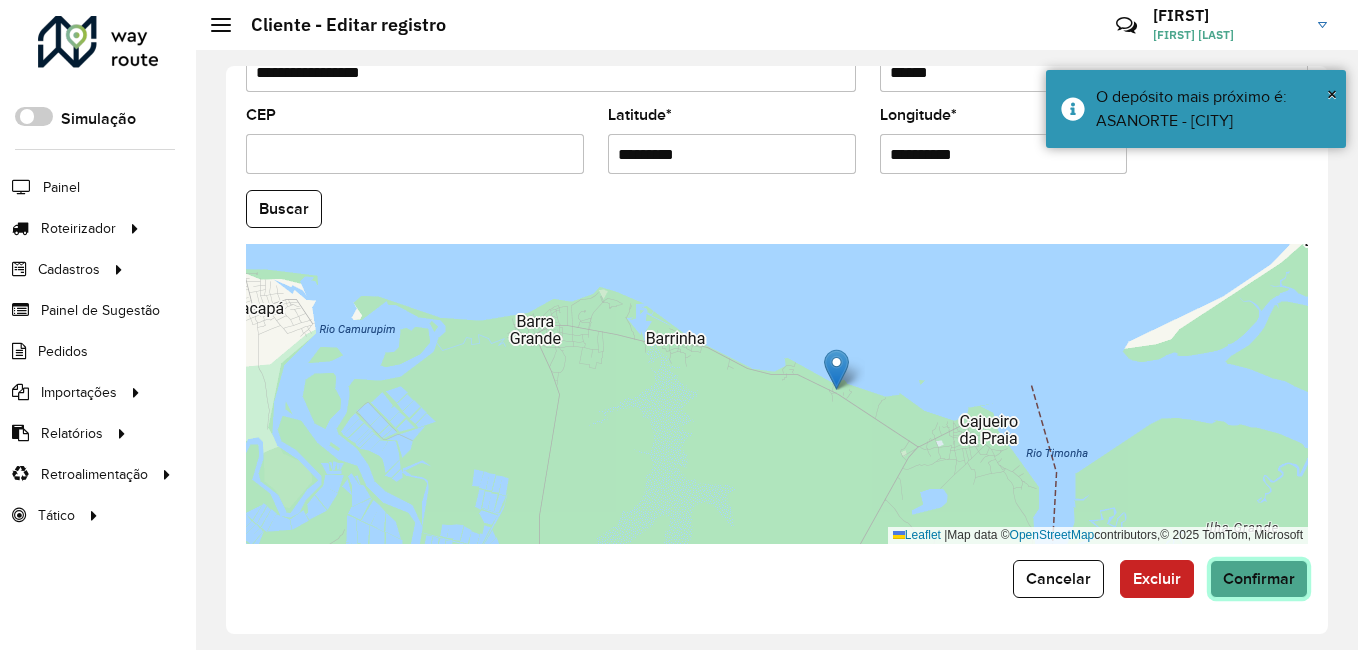 click on "Confirmar" 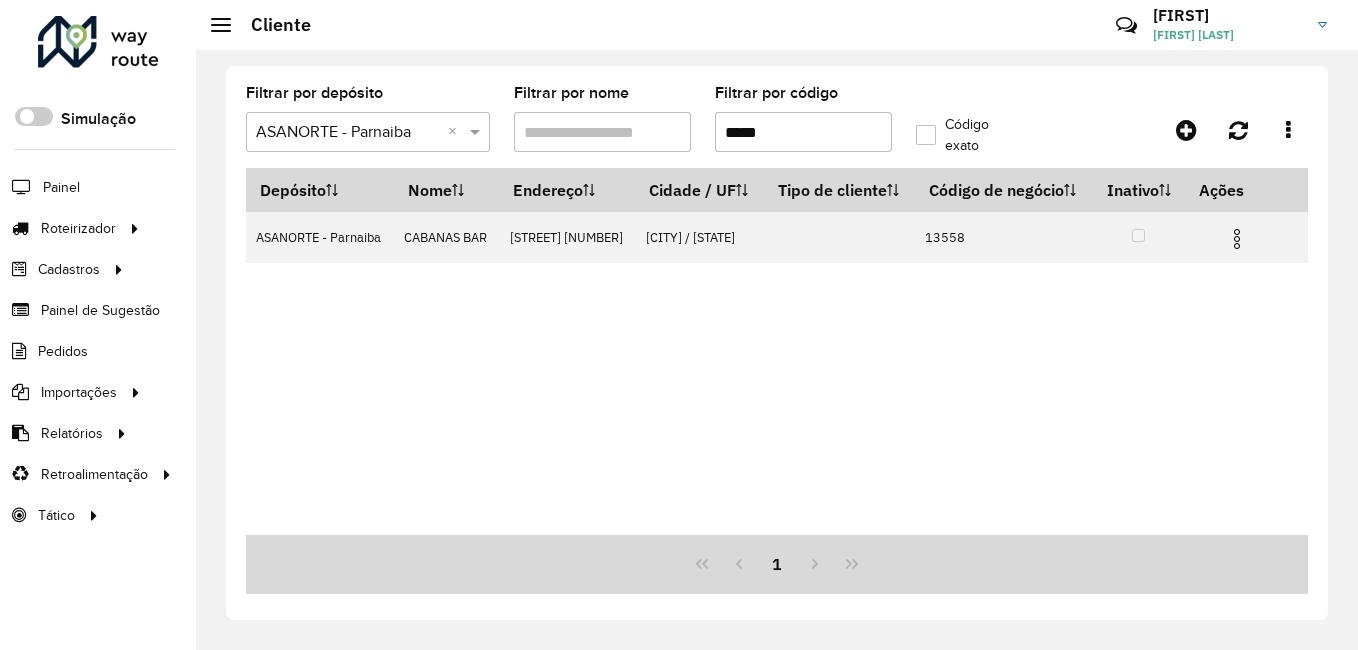 drag, startPoint x: 780, startPoint y: 141, endPoint x: 683, endPoint y: 135, distance: 97.18539 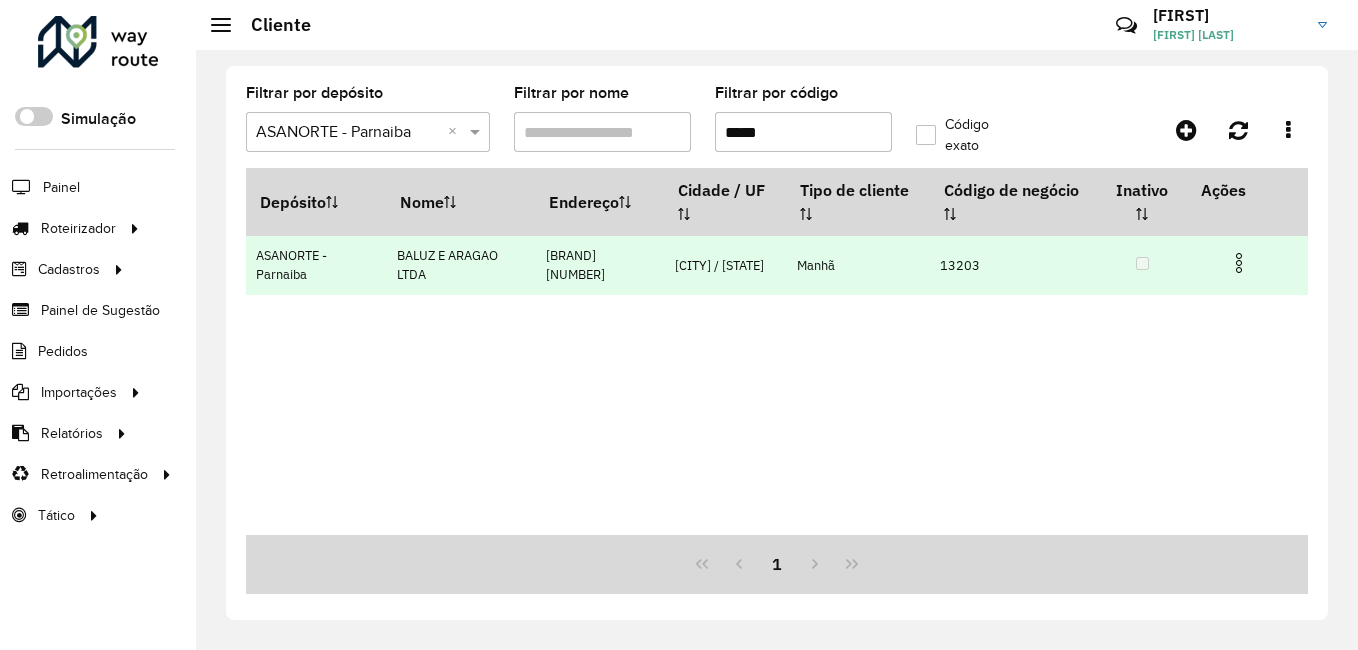 type on "*****" 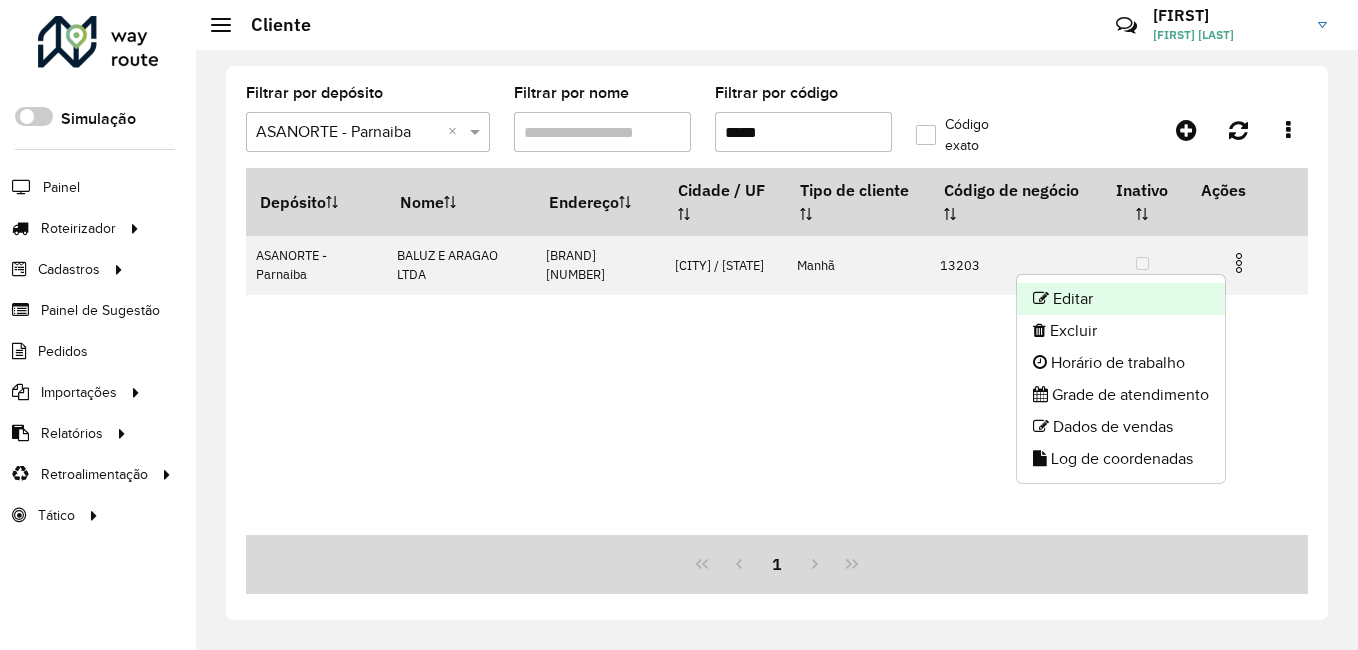 click on "Editar" 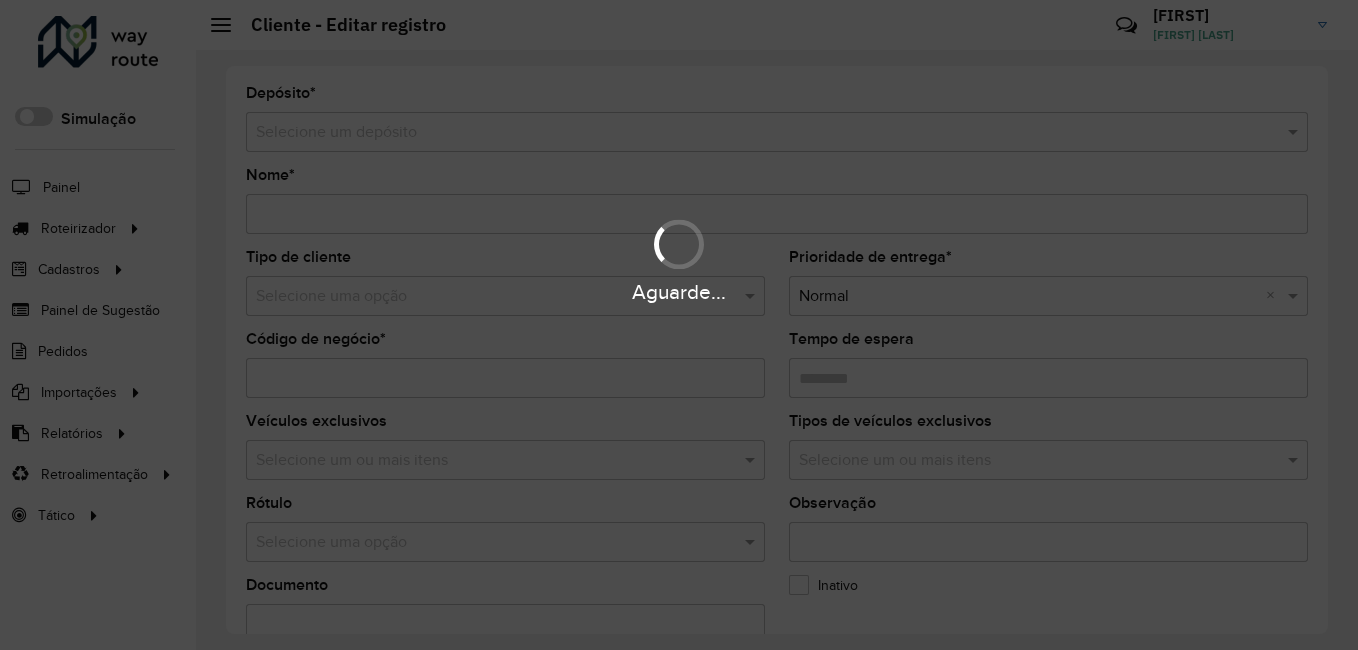 type on "**********" 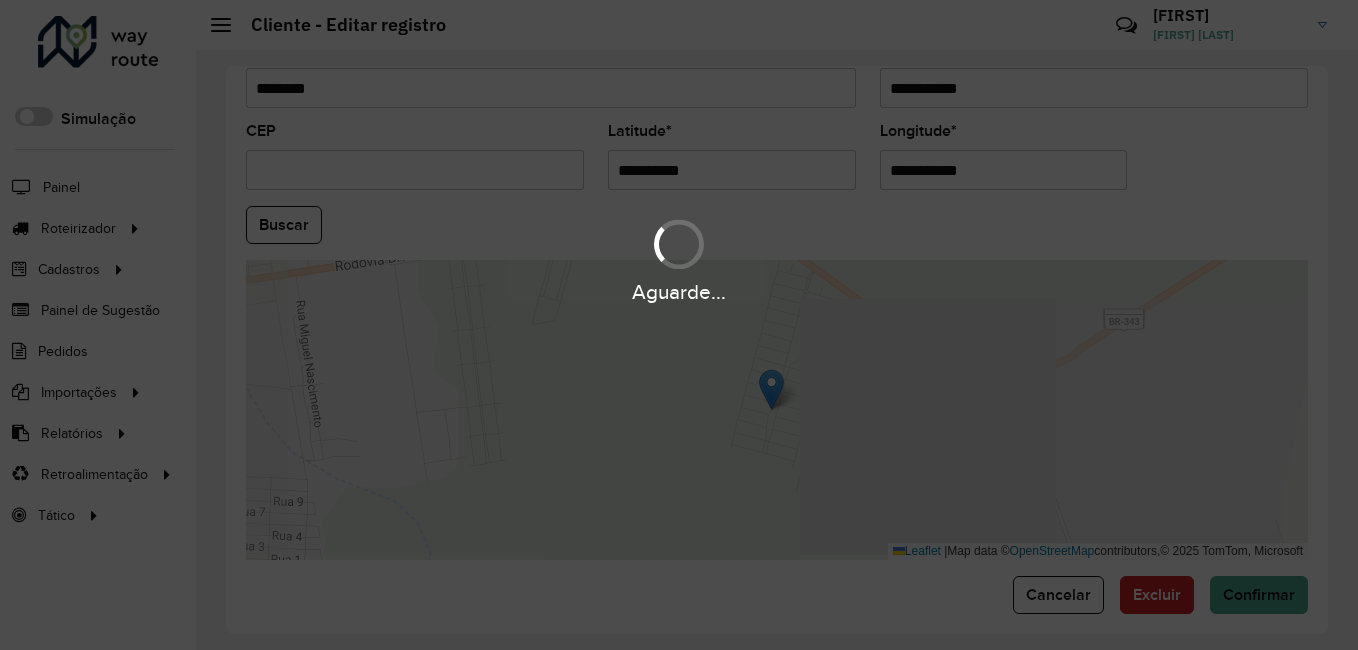 scroll, scrollTop: 838, scrollLeft: 0, axis: vertical 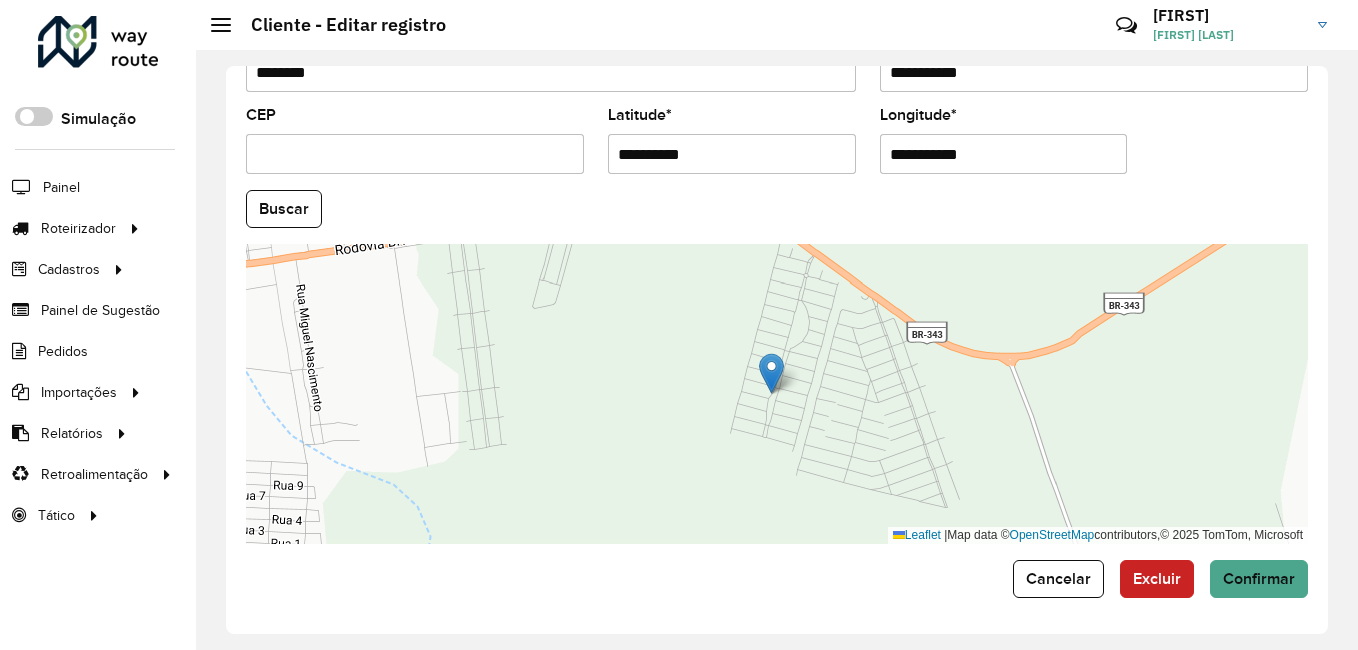 drag, startPoint x: 736, startPoint y: 156, endPoint x: 572, endPoint y: 147, distance: 164.24677 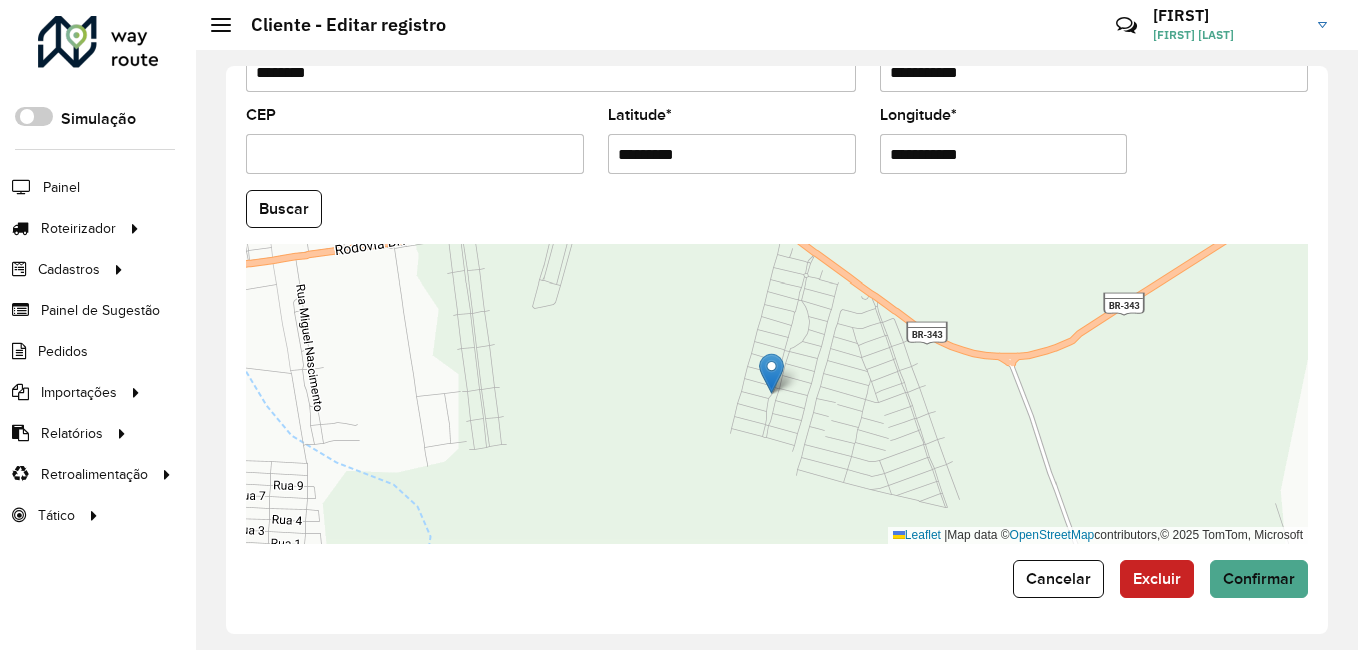 type on "*********" 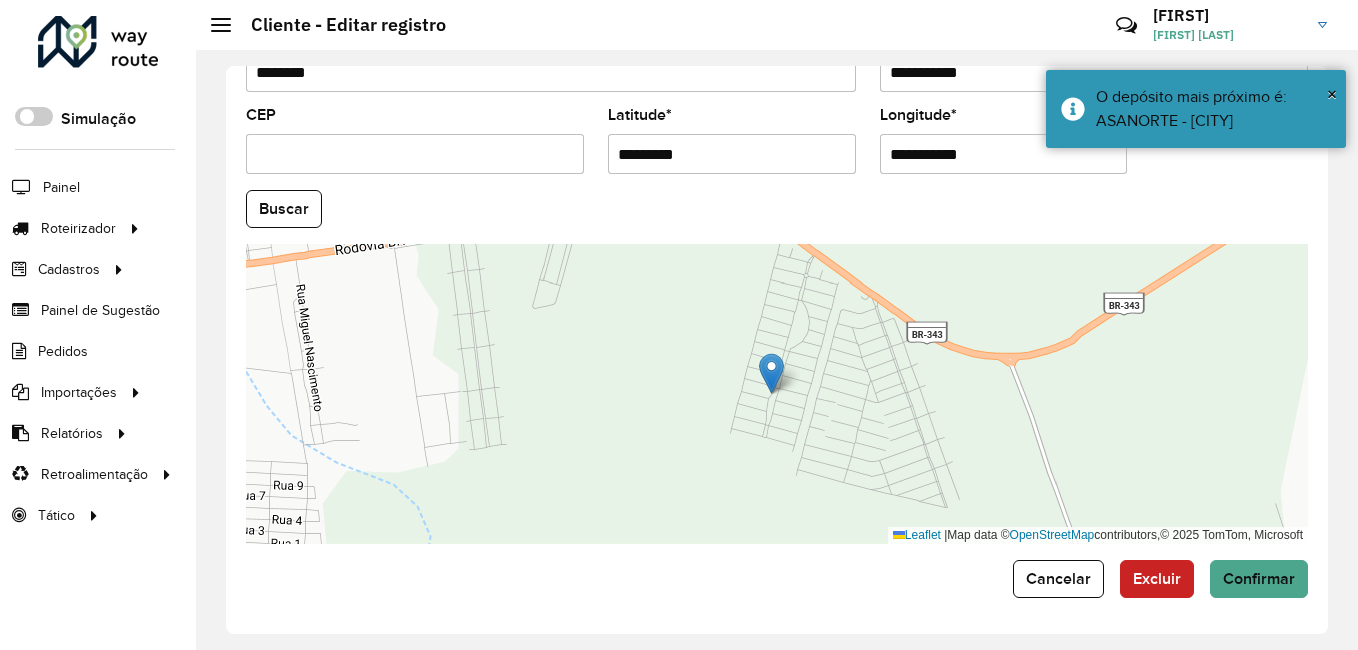 drag, startPoint x: 972, startPoint y: 149, endPoint x: 849, endPoint y: 160, distance: 123.49089 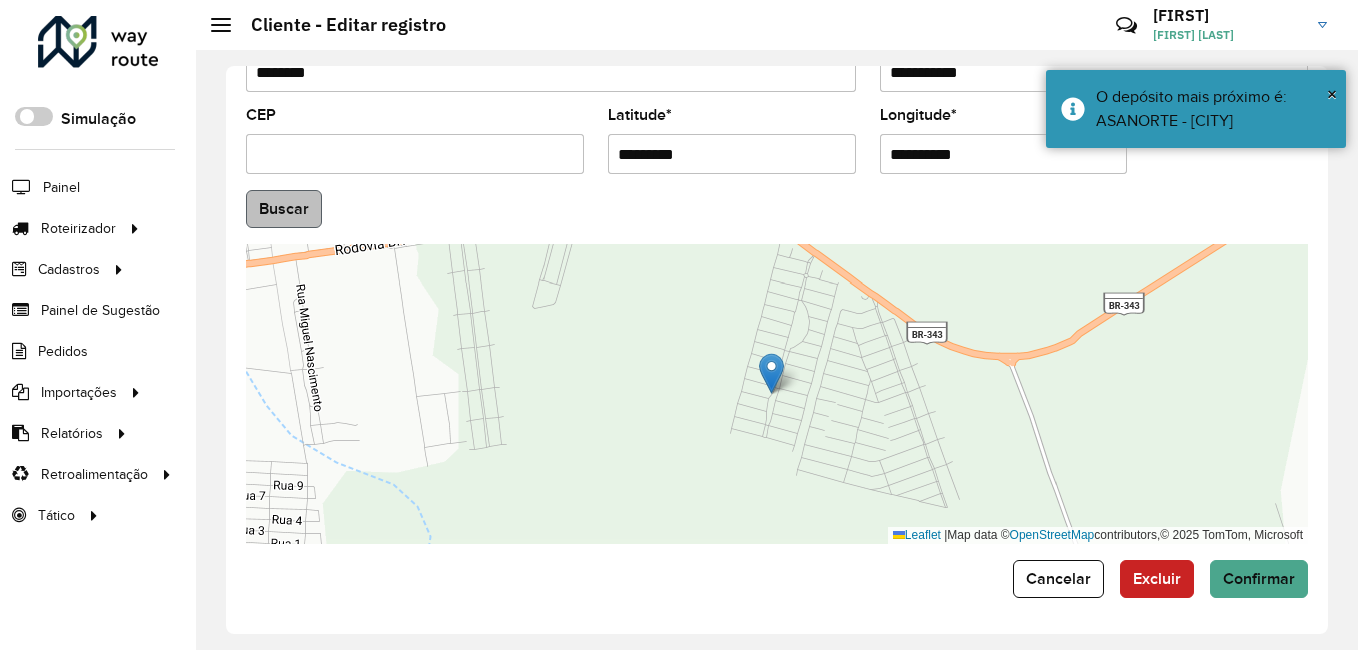 type on "**********" 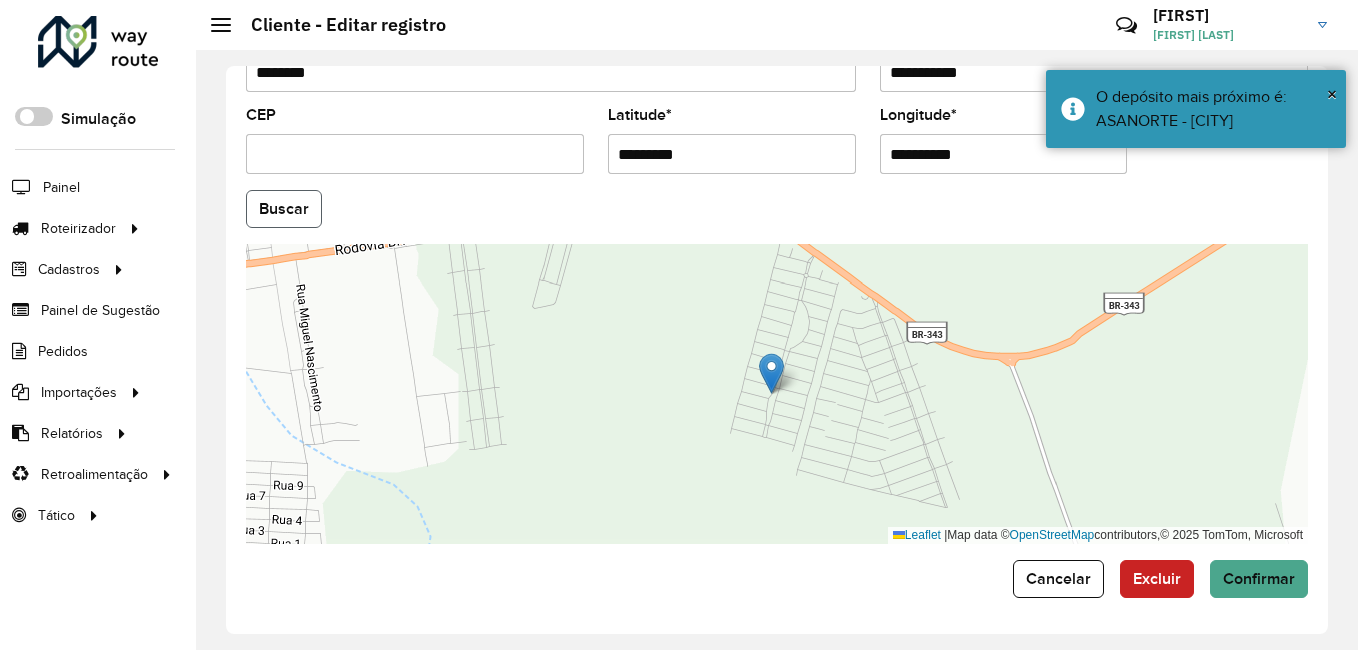 click on "Aguarde...  Pop-up bloqueado!  Seu navegador bloqueou automáticamente a abertura de uma nova janela.   Acesse as configurações e adicione o endereço do sistema a lista de permissão.   Fechar  Roteirizador AmbevTech Simulação Painel Roteirizador Entregas Vendas Cadastros Checkpoint Classificações de venda Cliente Condição de pagamento Consulta de setores Depósito Disponibilidade de veículos Fator tipo de produto Gabarito planner Grupo Rota Fator Tipo Produto Grupo de Depósito Grupo de rotas exclusiva Grupo de setores Jornada RN Layout integração Modelo Motorista Multi Depósito Painel de sugestão Parada Pedágio Perfil de Vendedor Ponto de apoio Ponto de apoio FAD Prioridade pedido Produto Restrição de Atendimento Planner Rodízio de placa Rota exclusiva FAD Rótulo Setor Setor Planner Tempo de parada de refeição Tipo de cliente Tipo de jornada Tipo de produto Tipo de veículo Tipo de veículo RN Transportadora Usuário Vendedor Veículo Painel de Sugestão Pedidos Importações Clientes" at bounding box center (679, 325) 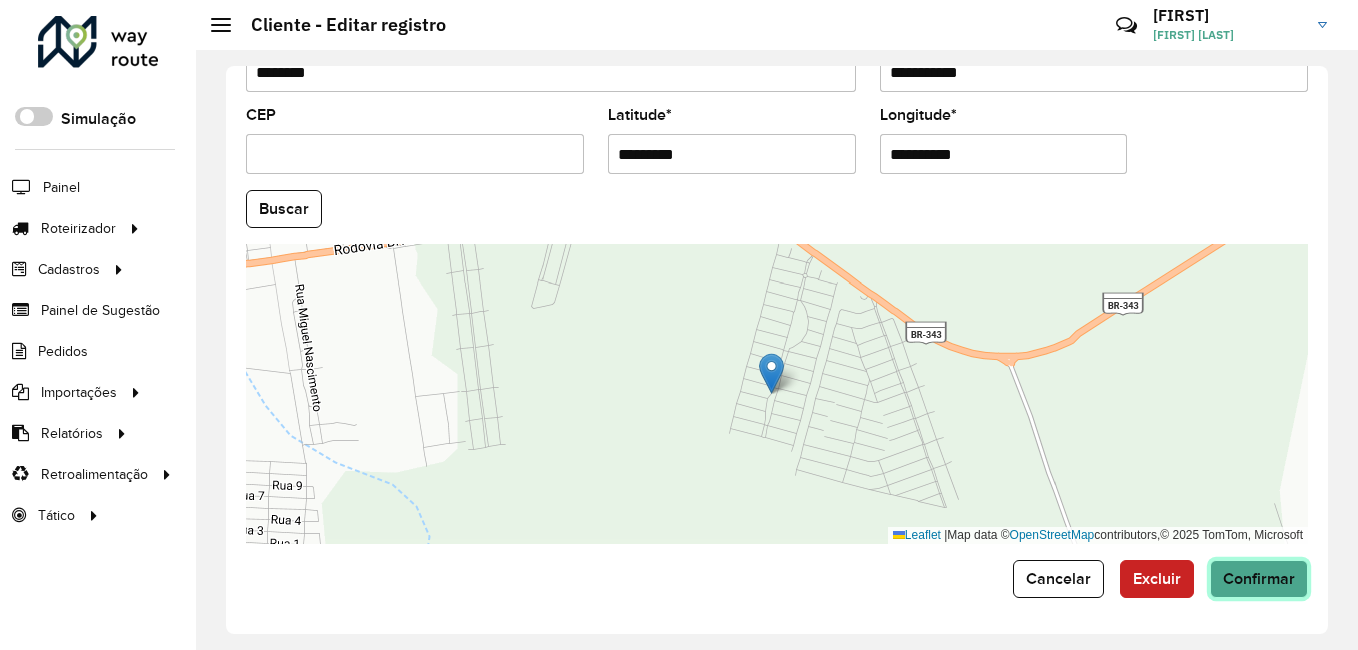 click on "Confirmar" 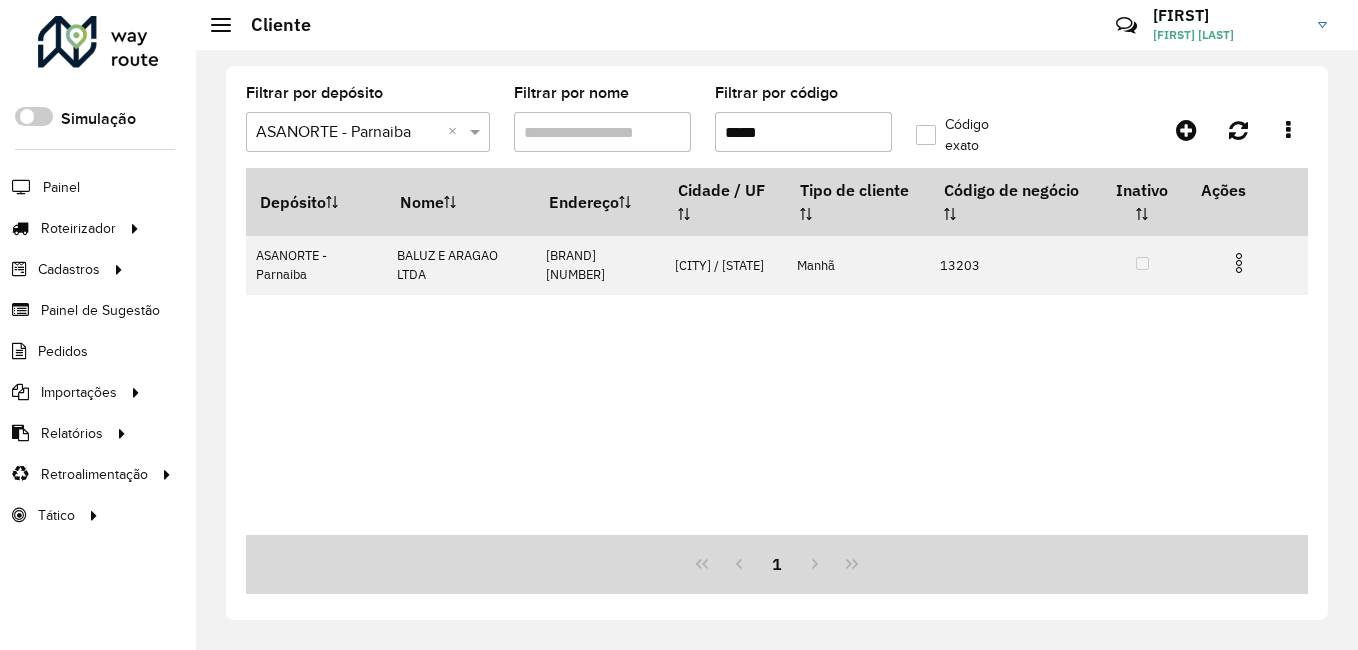 drag, startPoint x: 768, startPoint y: 126, endPoint x: 701, endPoint y: 127, distance: 67.00746 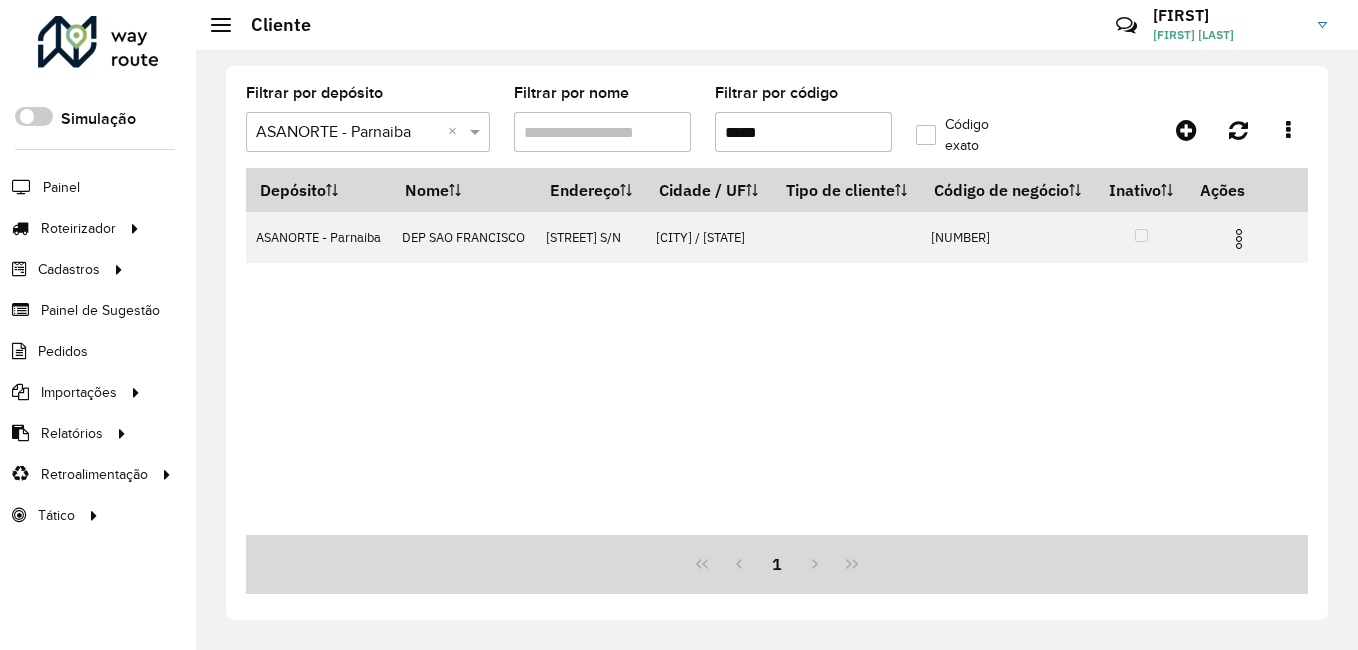 type on "*****" 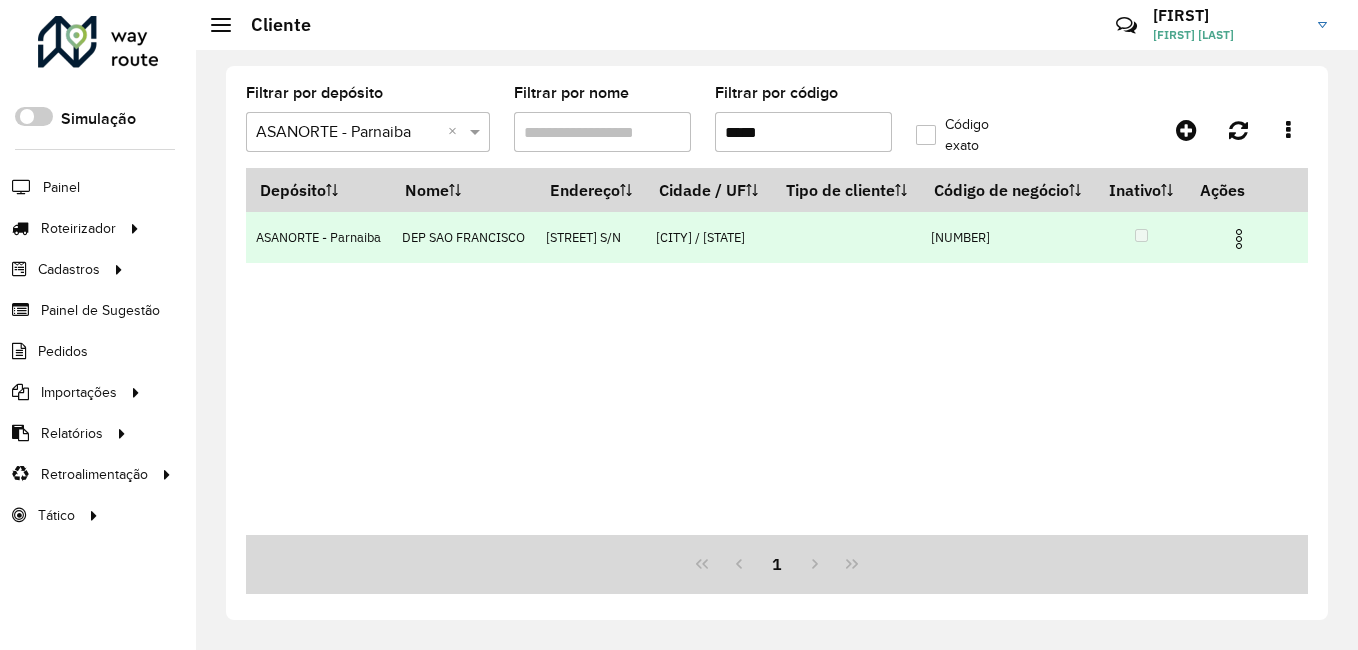 click at bounding box center (1239, 239) 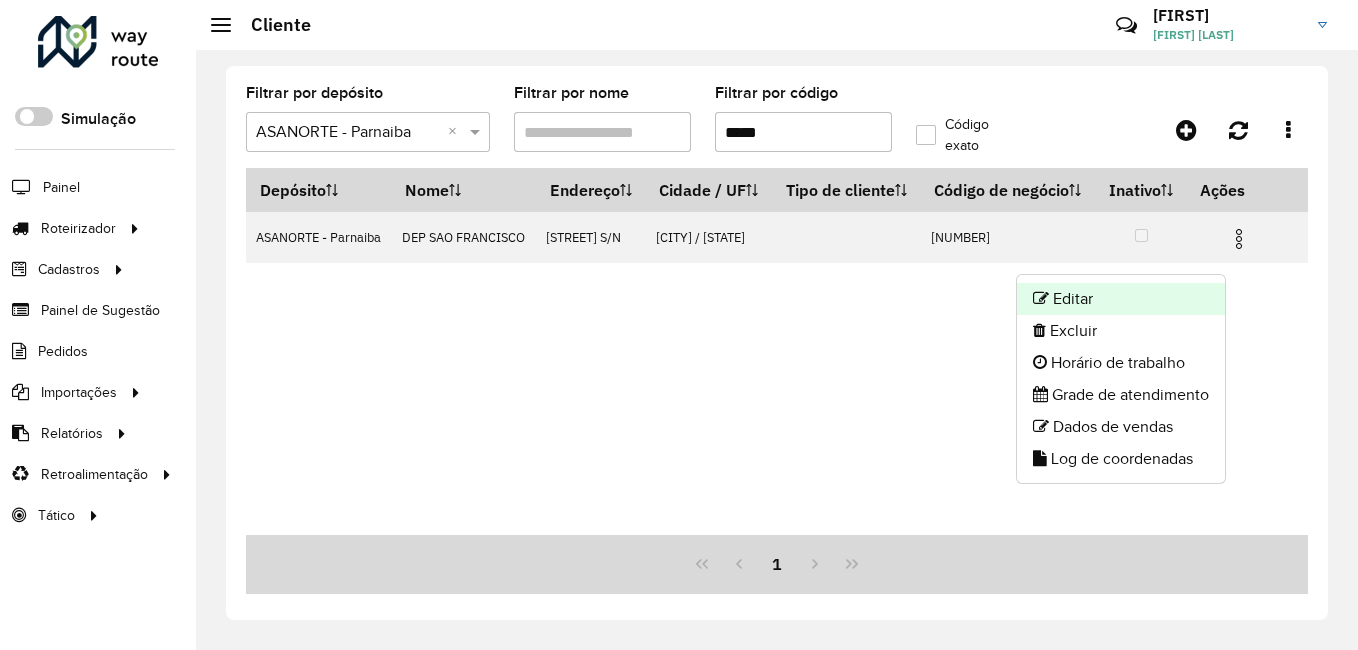 click on "Editar" 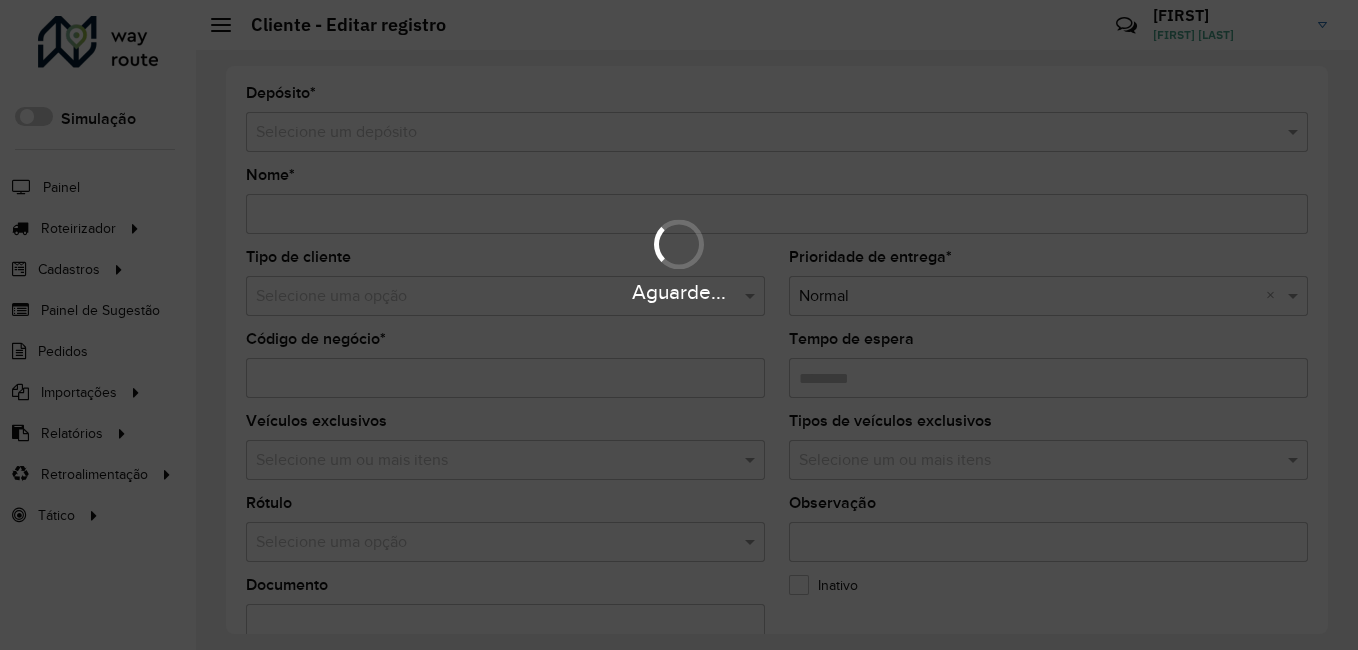 type on "**********" 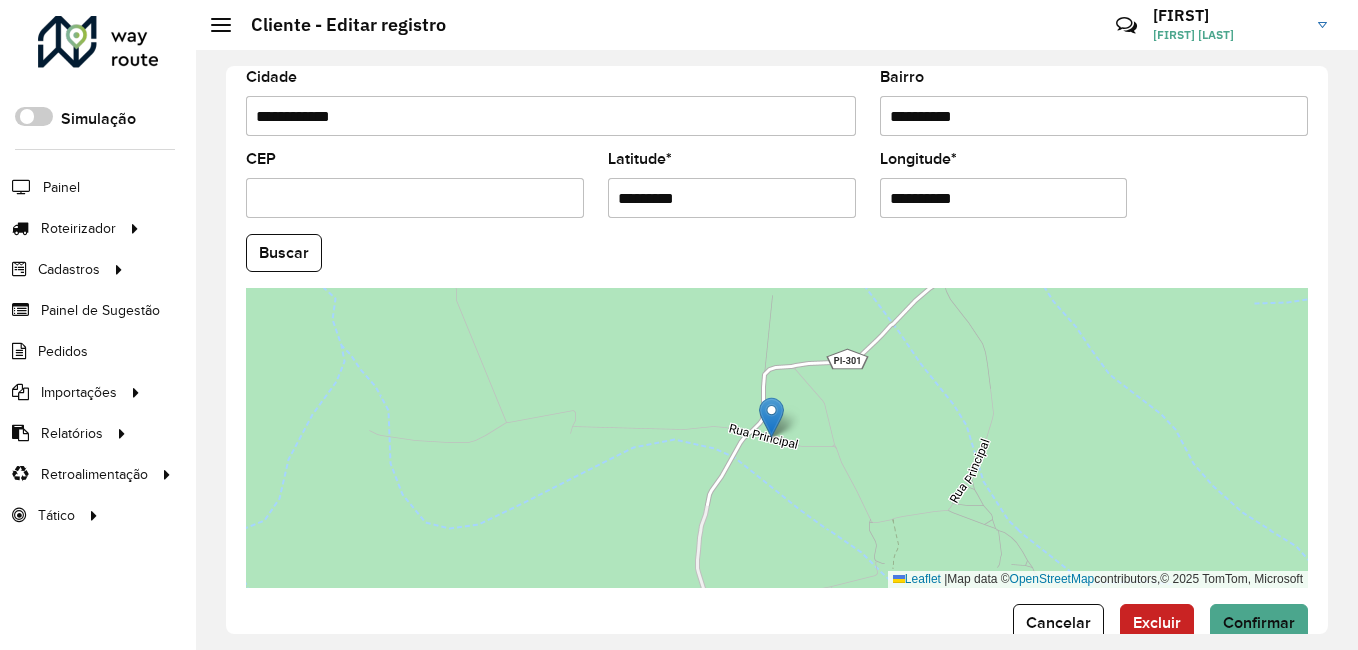 scroll, scrollTop: 800, scrollLeft: 0, axis: vertical 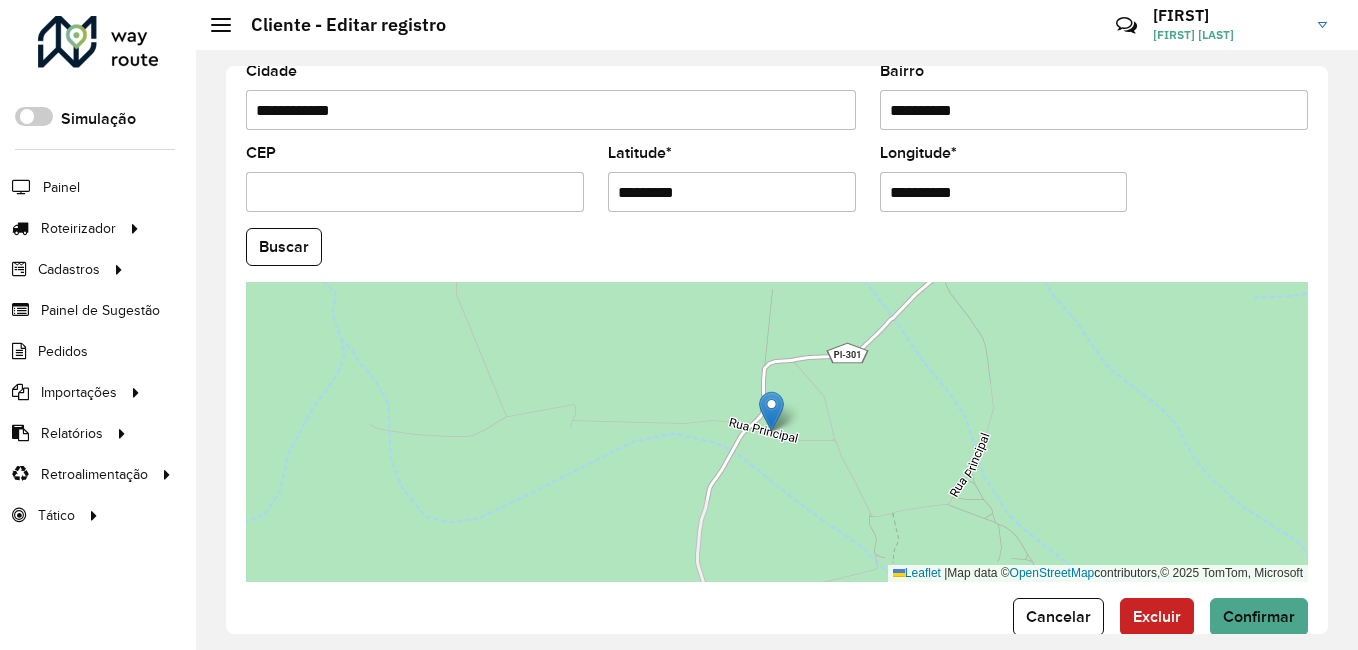 drag, startPoint x: 730, startPoint y: 195, endPoint x: 455, endPoint y: 201, distance: 275.06546 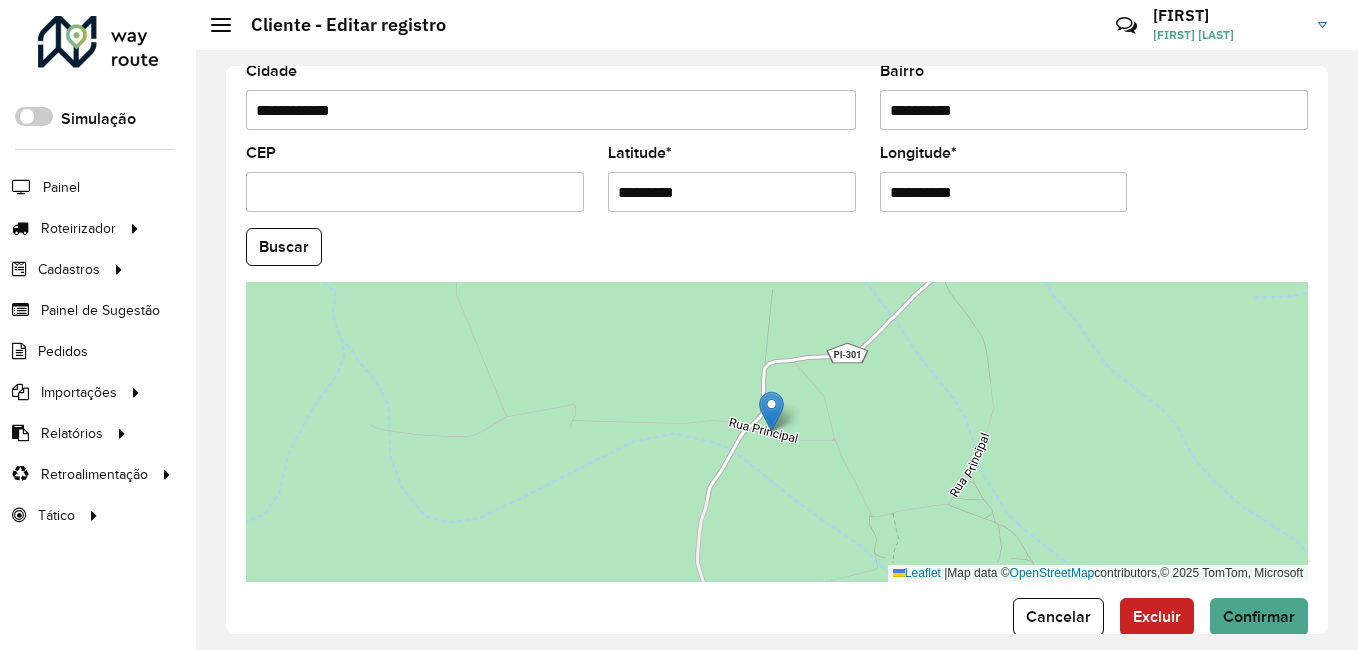 drag, startPoint x: 274, startPoint y: 251, endPoint x: 286, endPoint y: 261, distance: 15.6205 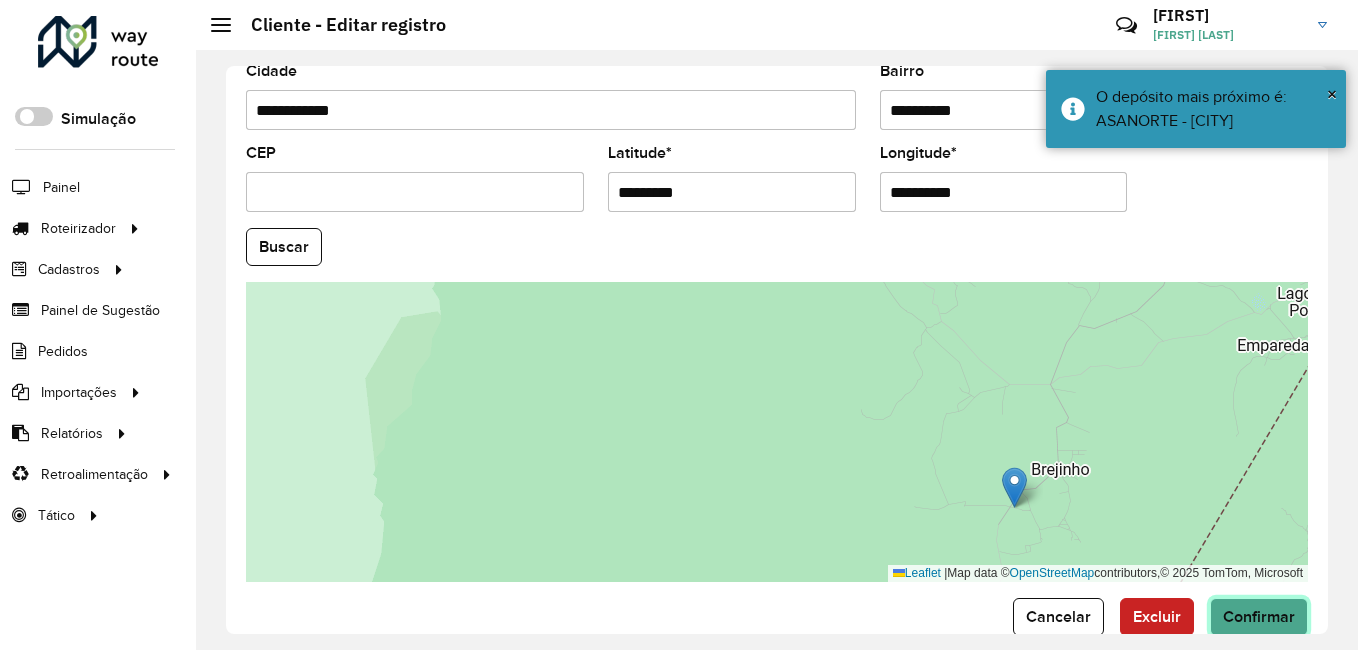 drag, startPoint x: 1245, startPoint y: 620, endPoint x: 1254, endPoint y: 612, distance: 12.0415945 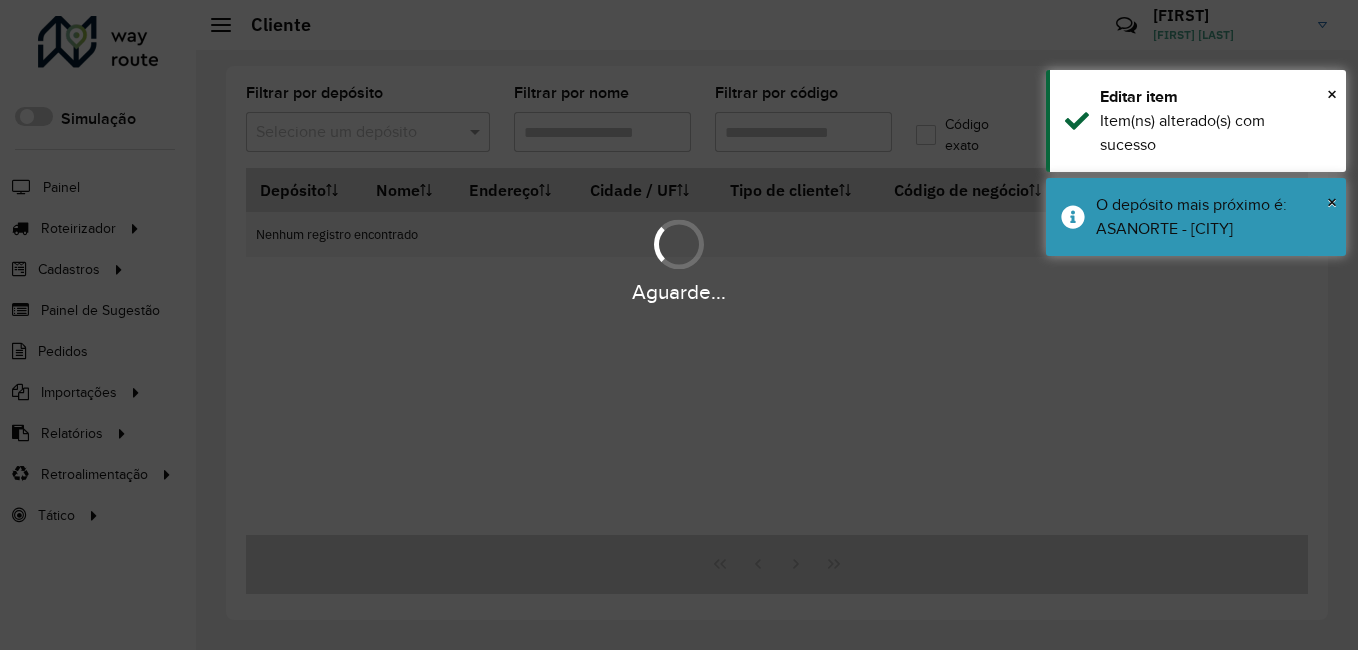 type on "*****" 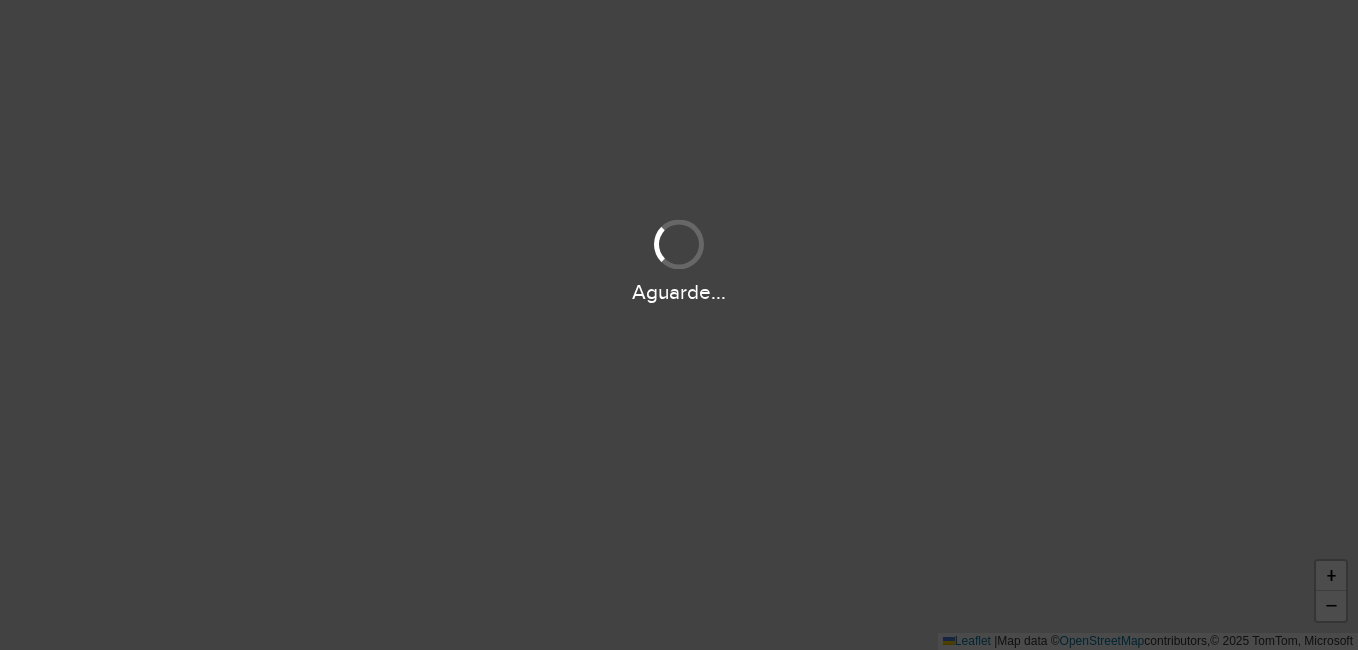 scroll, scrollTop: 0, scrollLeft: 0, axis: both 